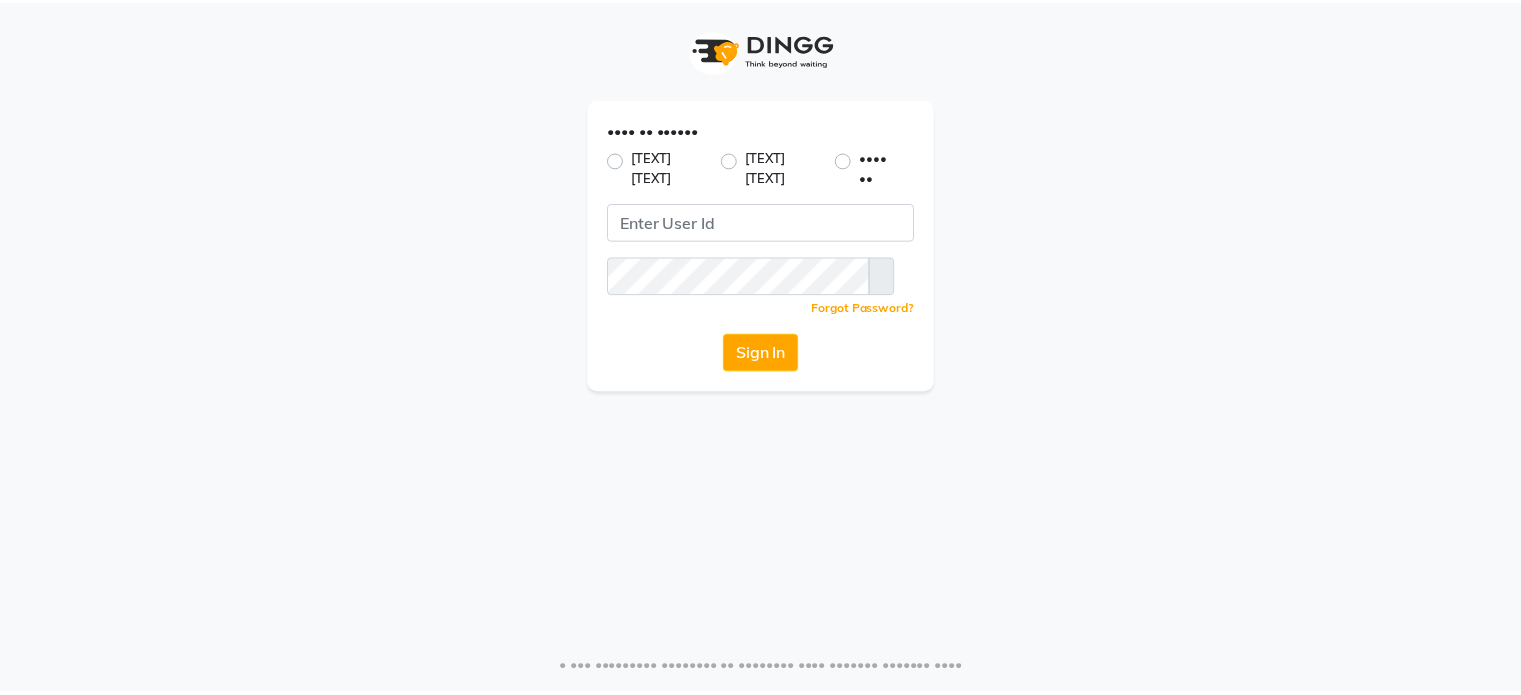 scroll, scrollTop: 0, scrollLeft: 0, axis: both 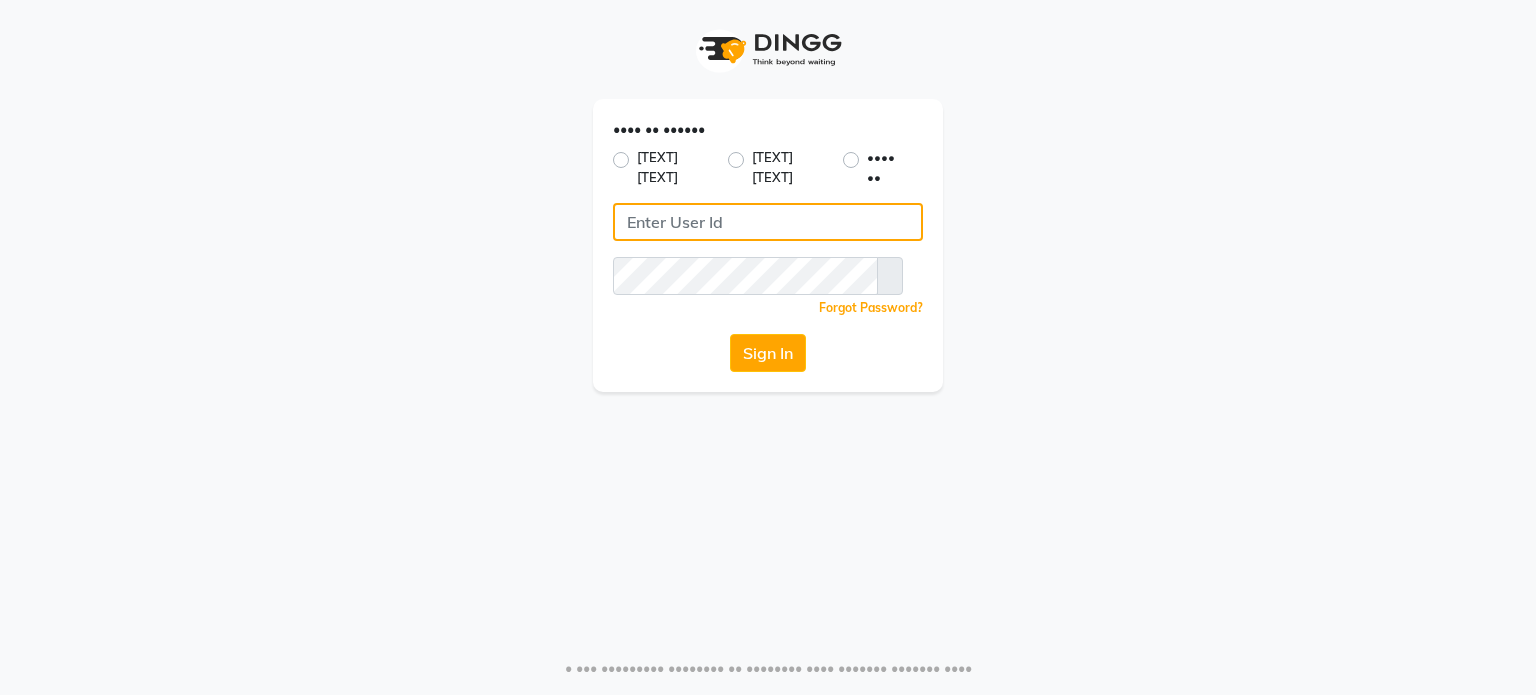 click at bounding box center [768, 222] 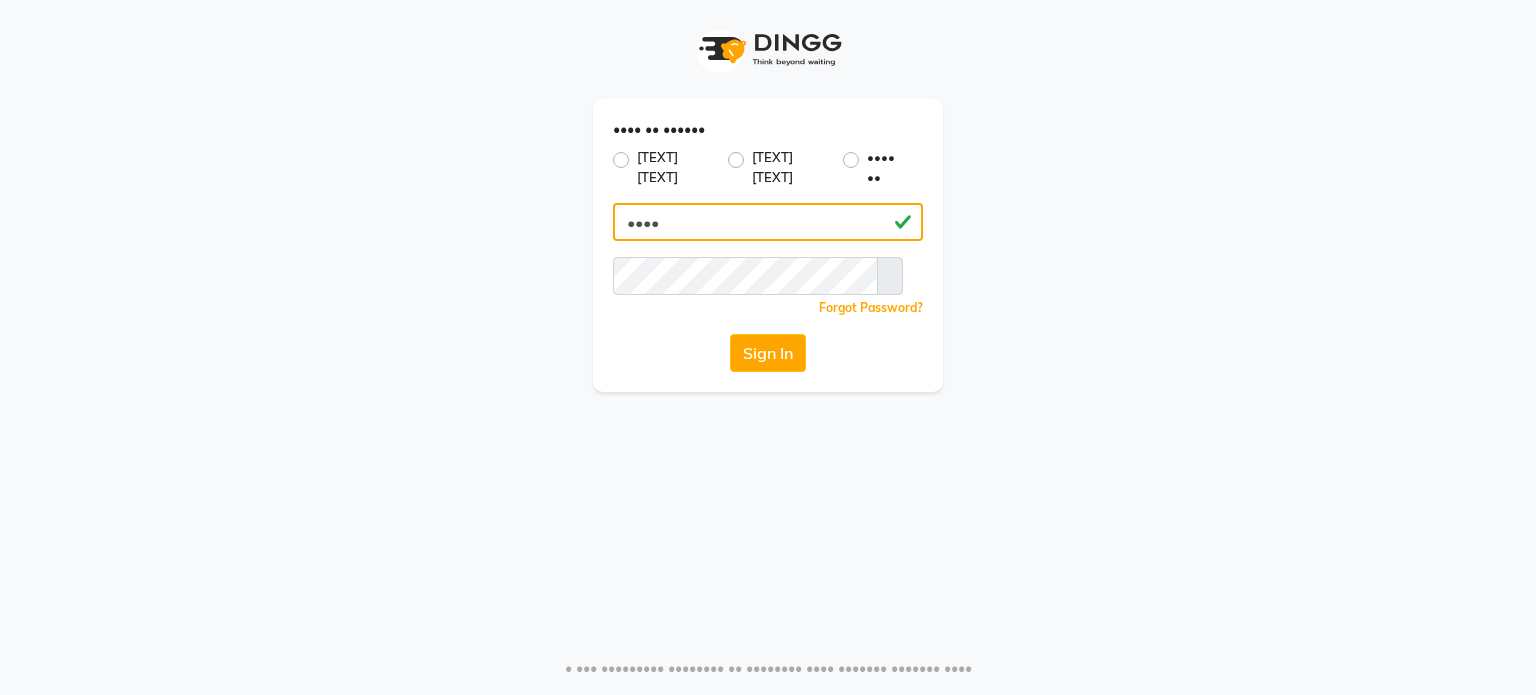 type on "••••" 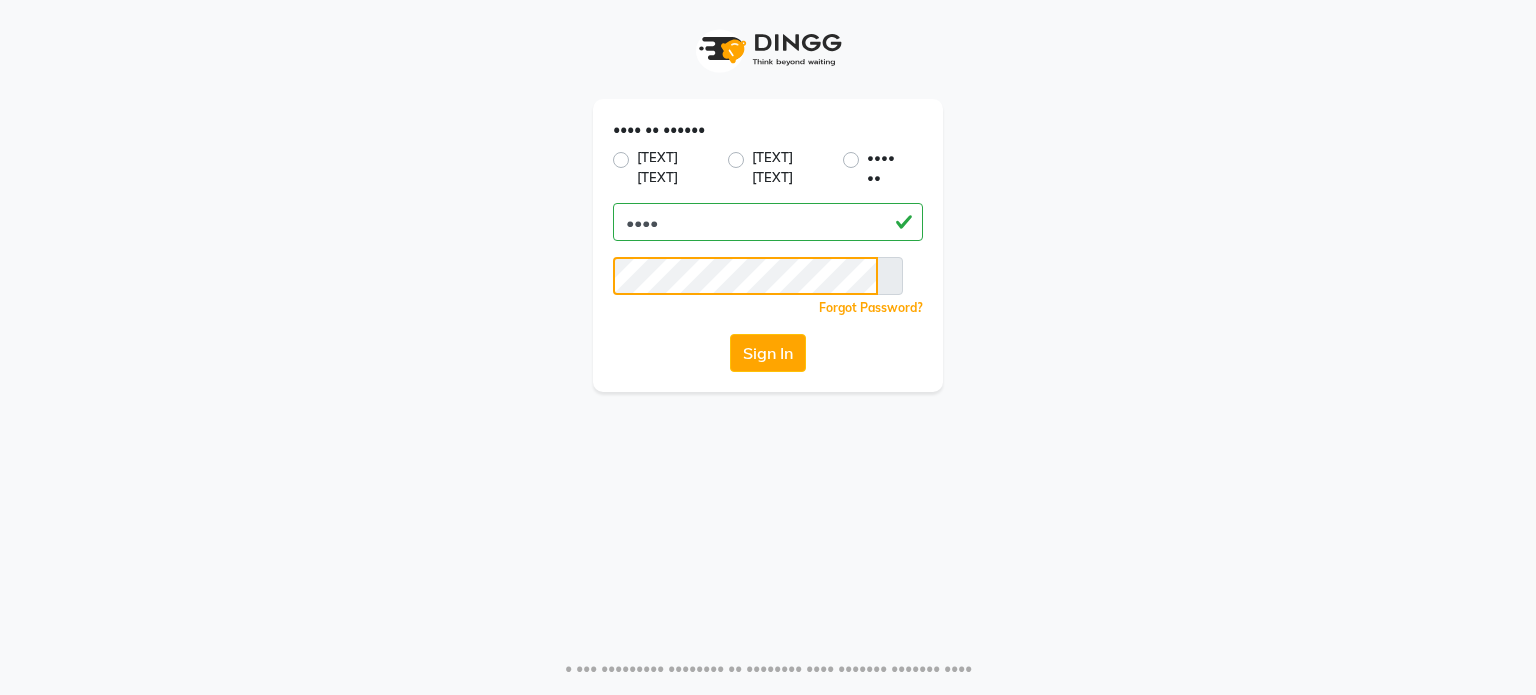 click on "Sign In" at bounding box center [768, 353] 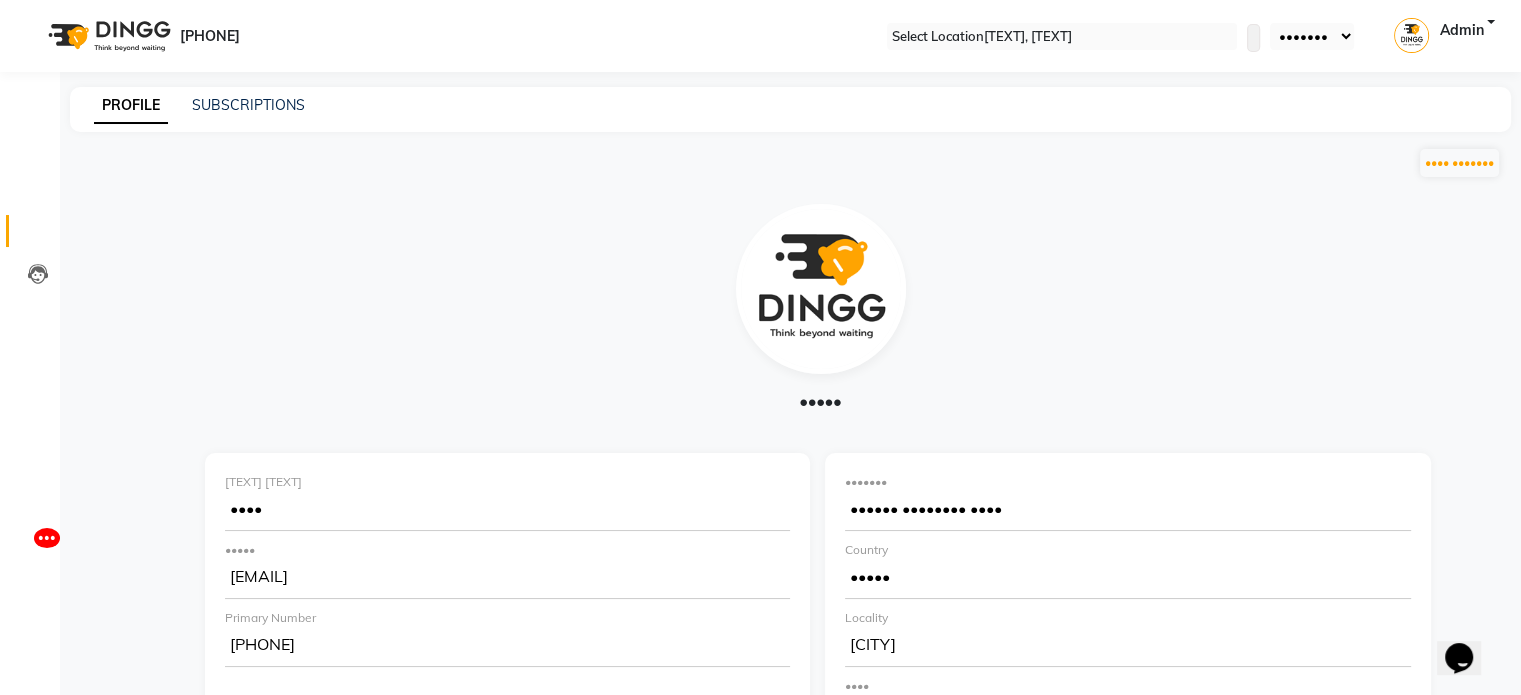 scroll, scrollTop: 0, scrollLeft: 0, axis: both 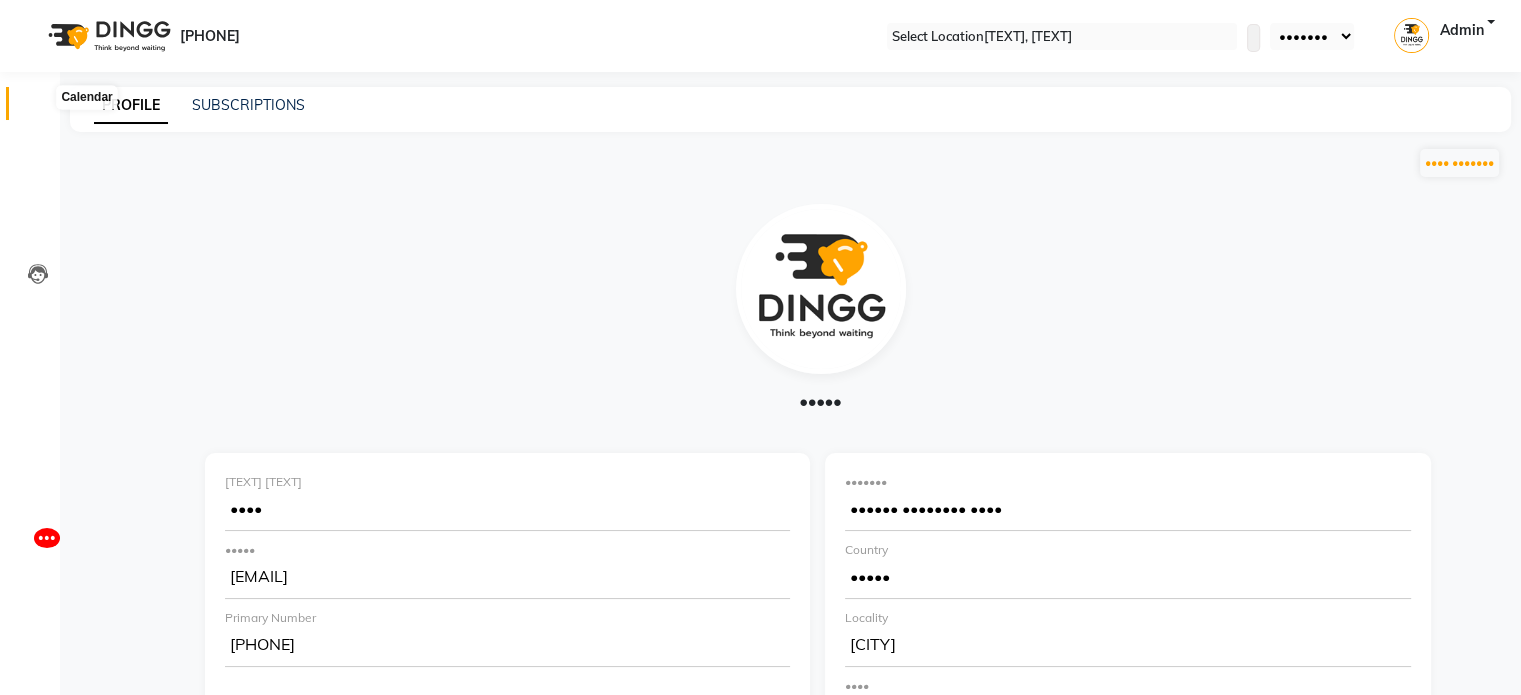 click at bounding box center [37, 108] 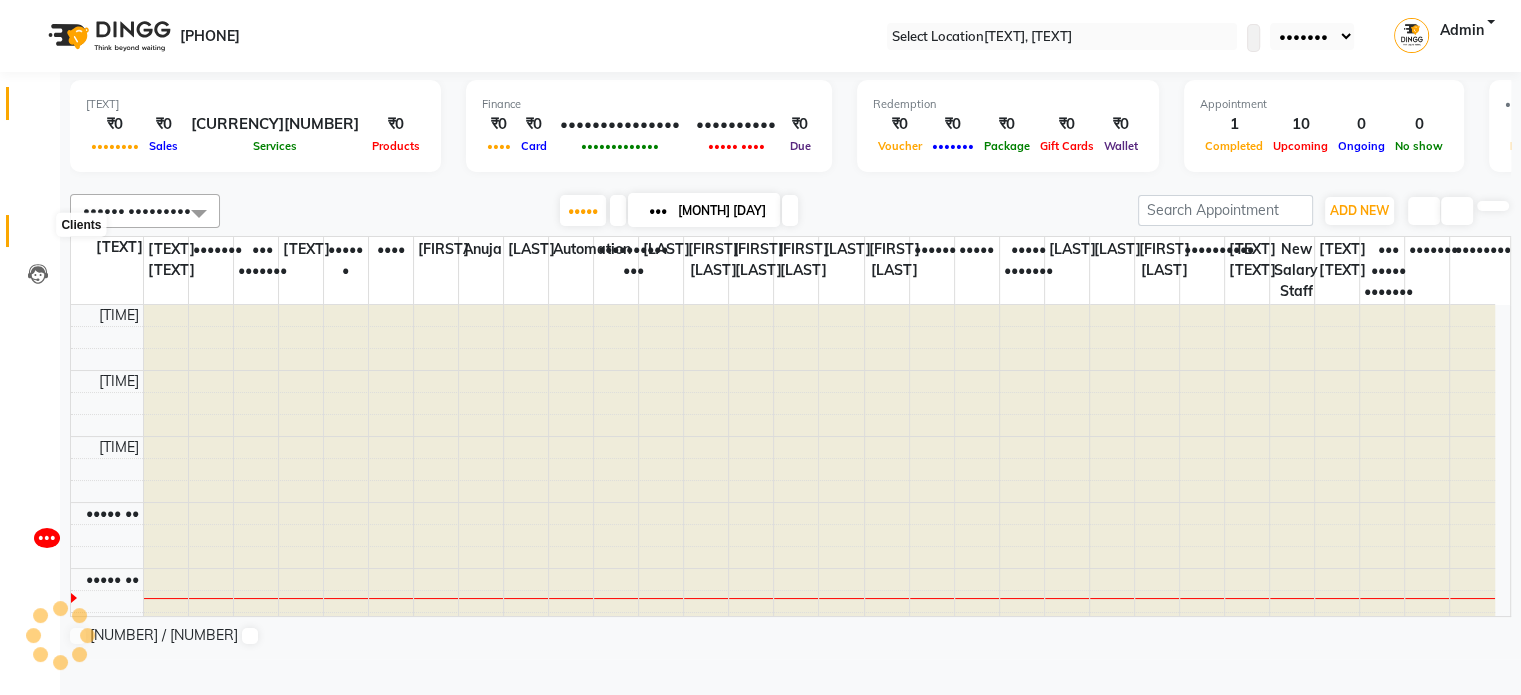 click at bounding box center [38, 236] 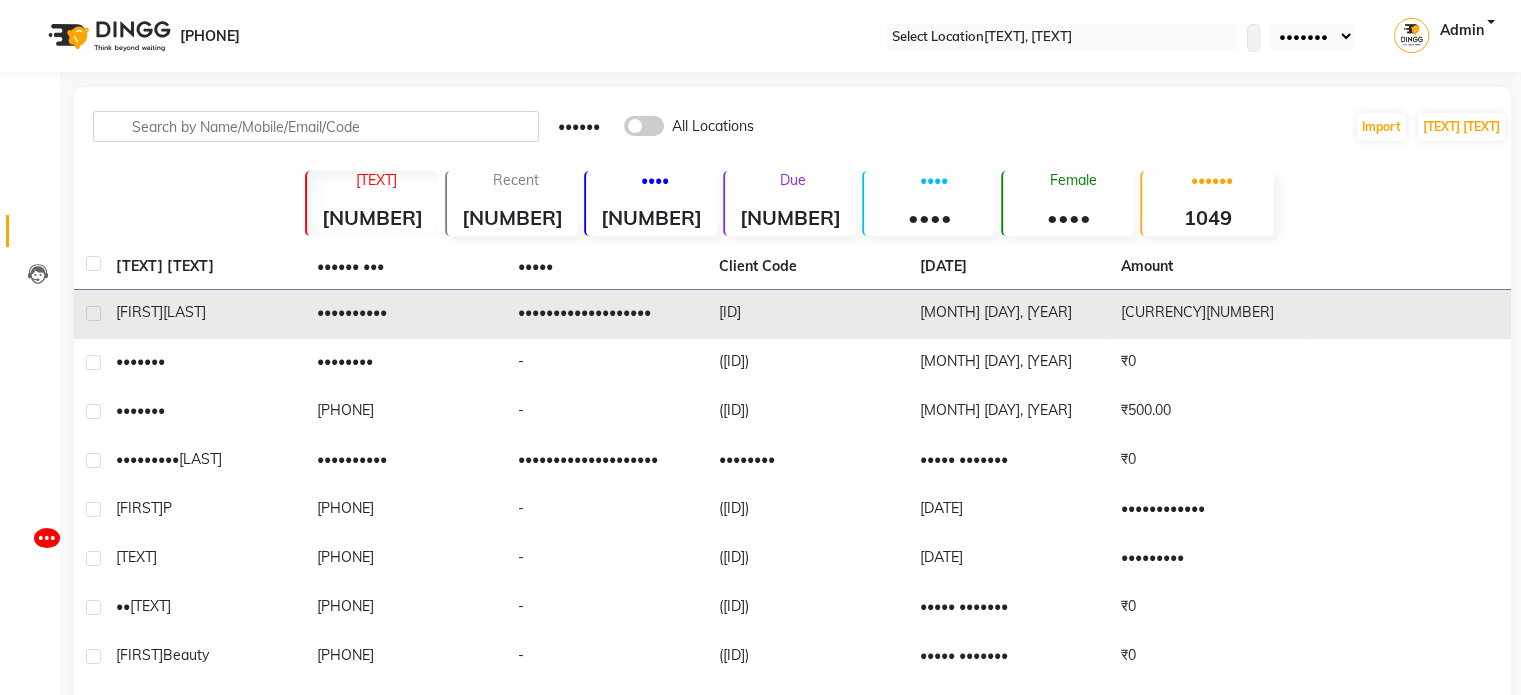 click on "[LAST]" at bounding box center (184, 312) 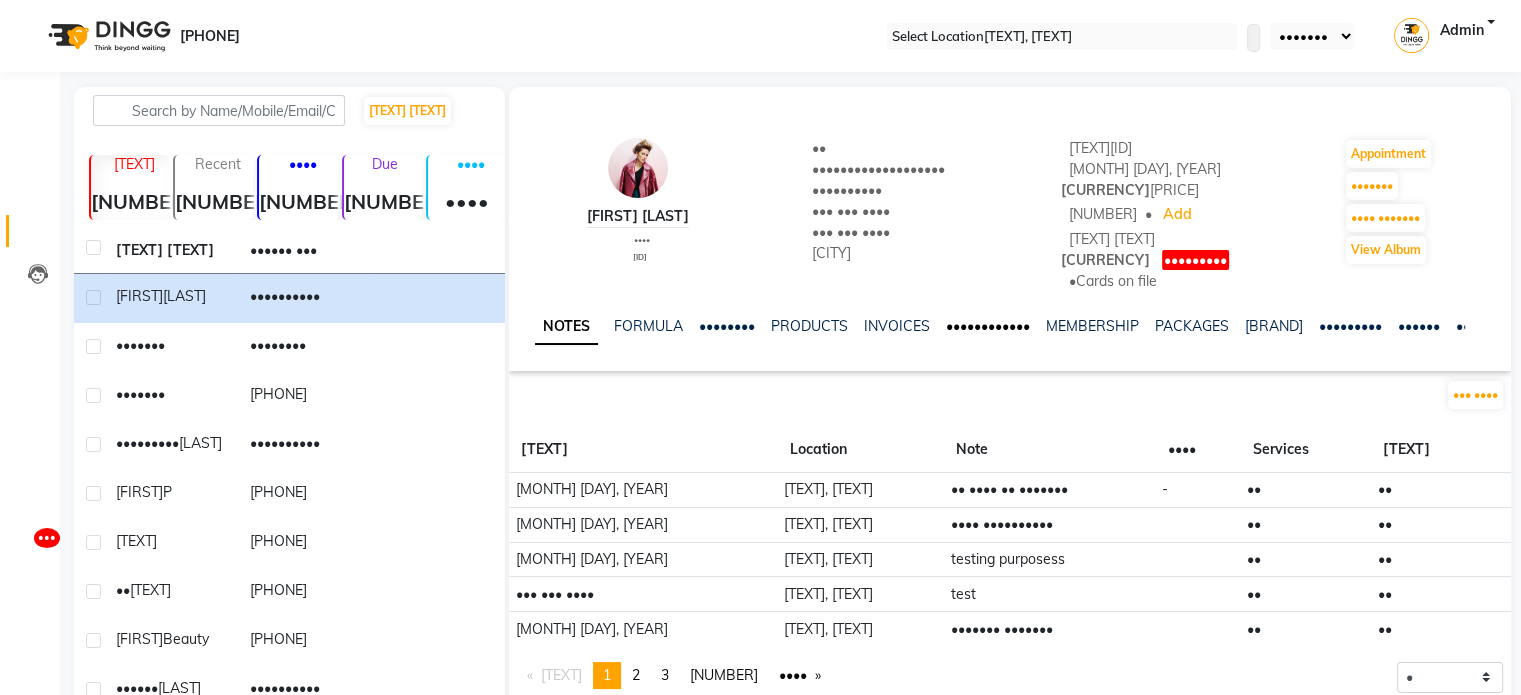 click on "••••••••••••" at bounding box center [988, 326] 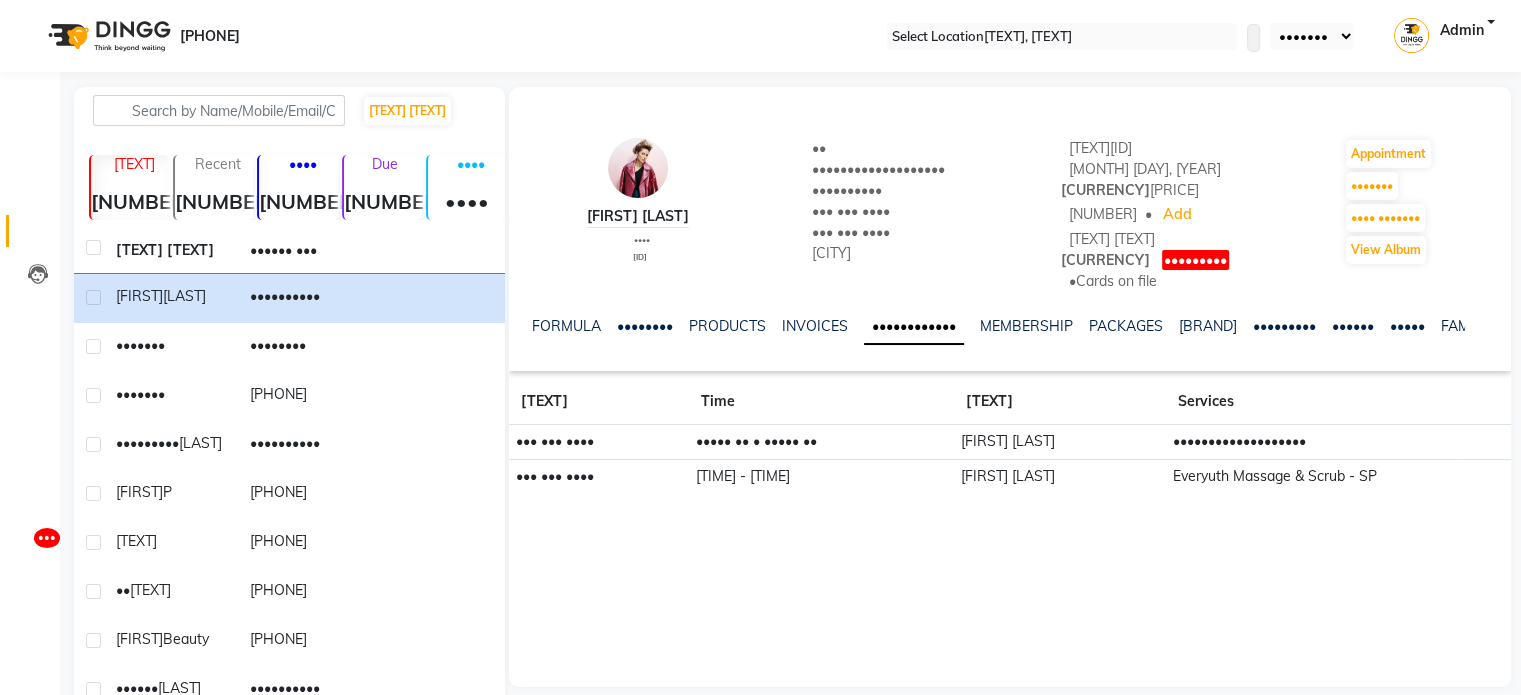 click on "••• ••• ••••" at bounding box center [599, 441] 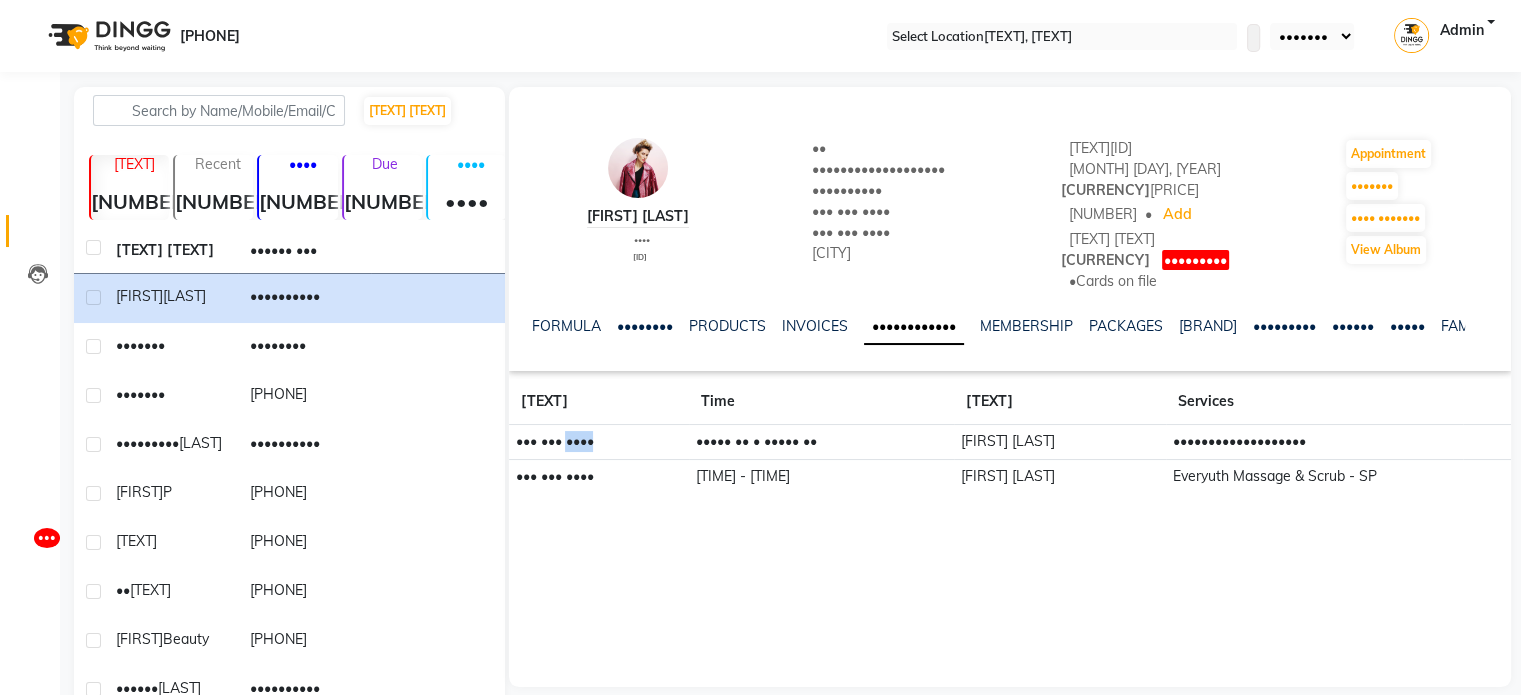 click on "••• ••• ••••" at bounding box center [599, 441] 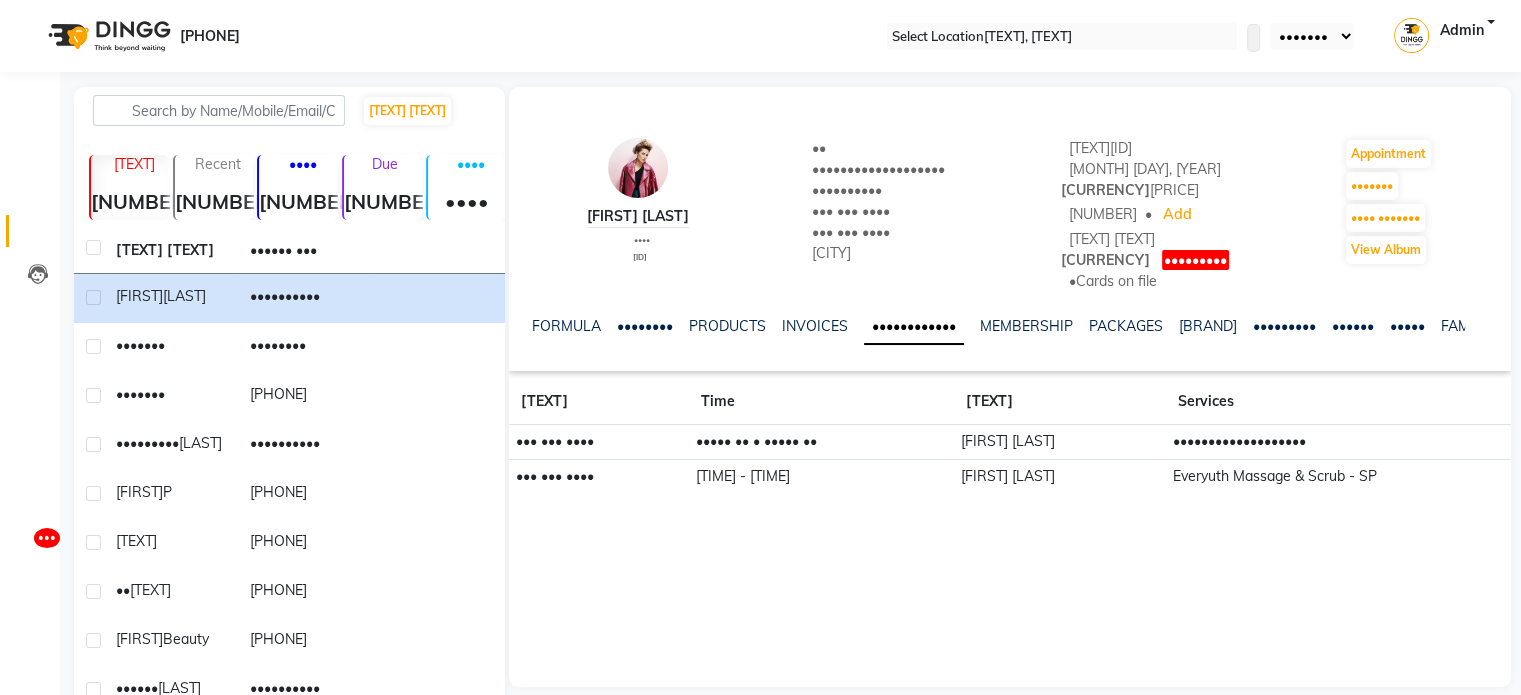 click on "••• ••• ••••" at bounding box center [599, 441] 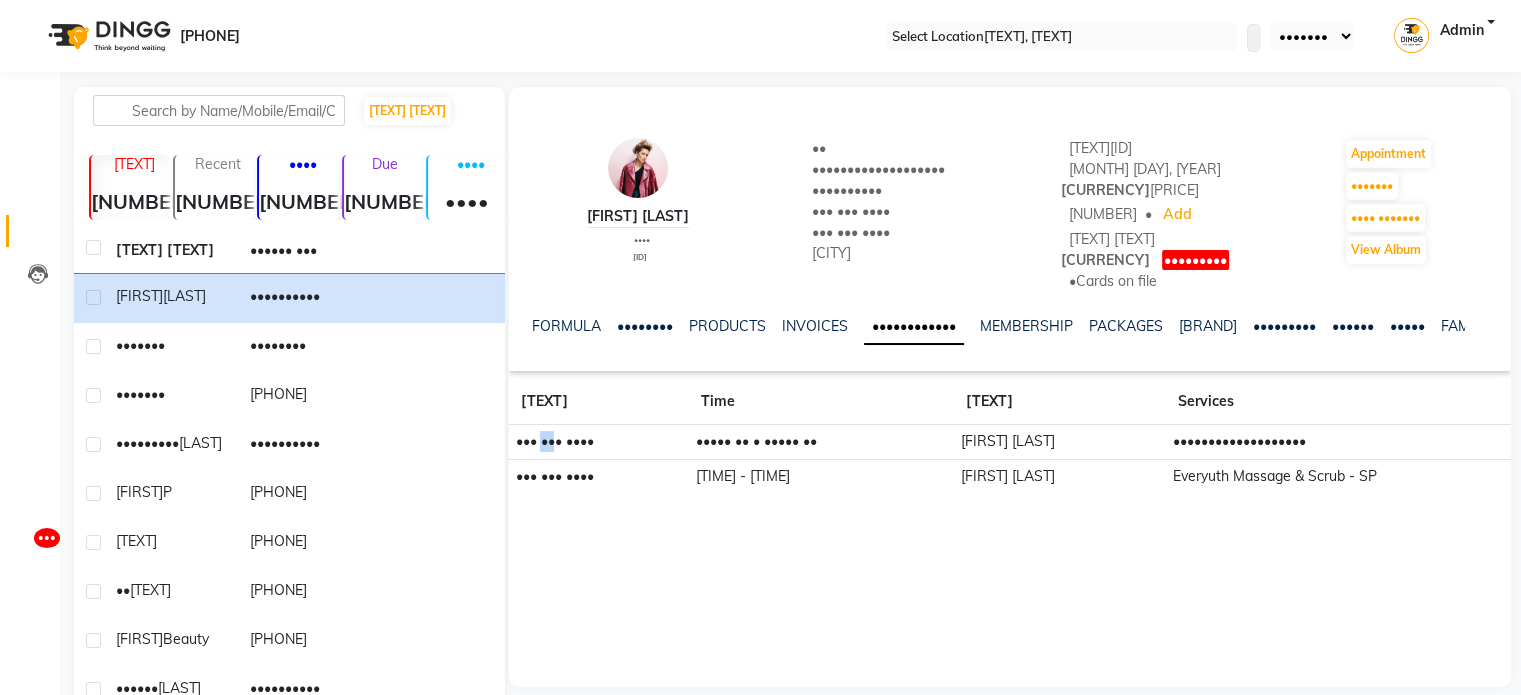 click on "••• ••• ••••" at bounding box center (599, 441) 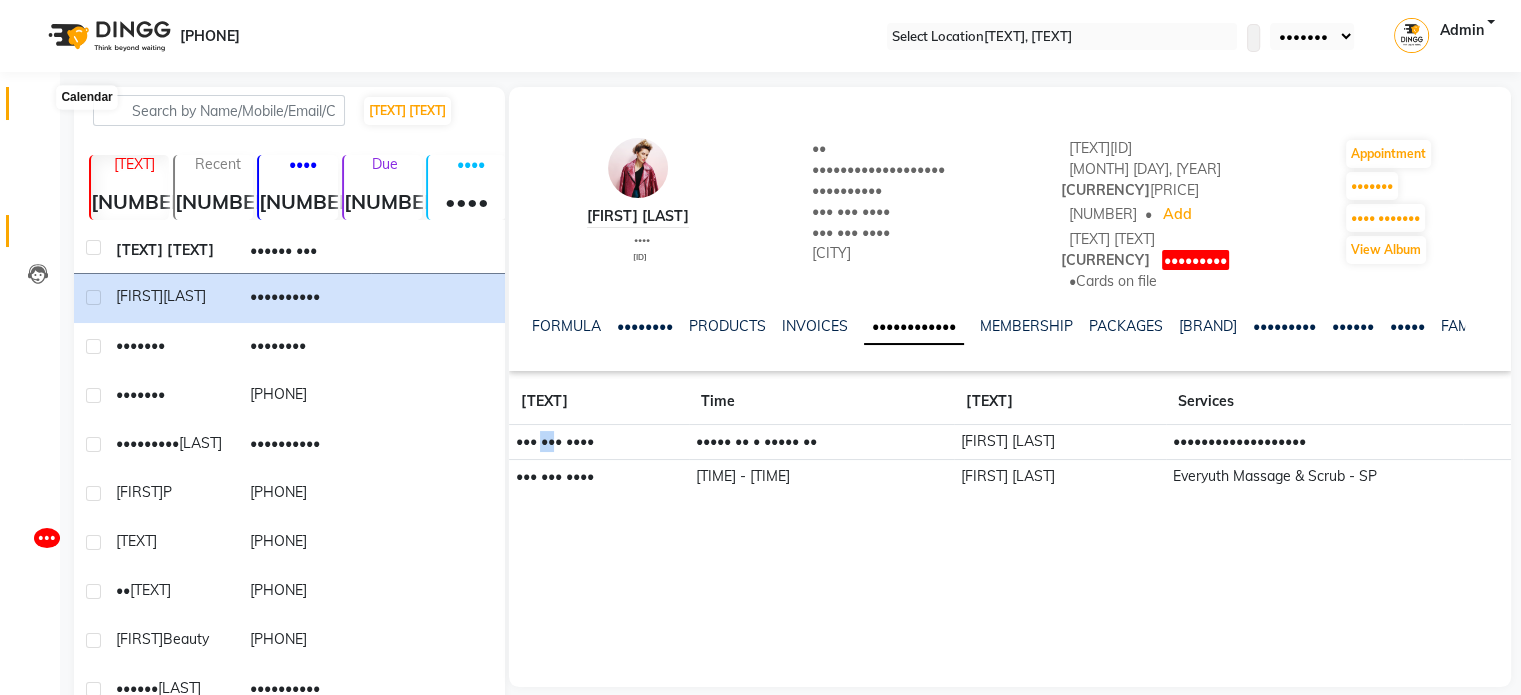 click at bounding box center (37, 108) 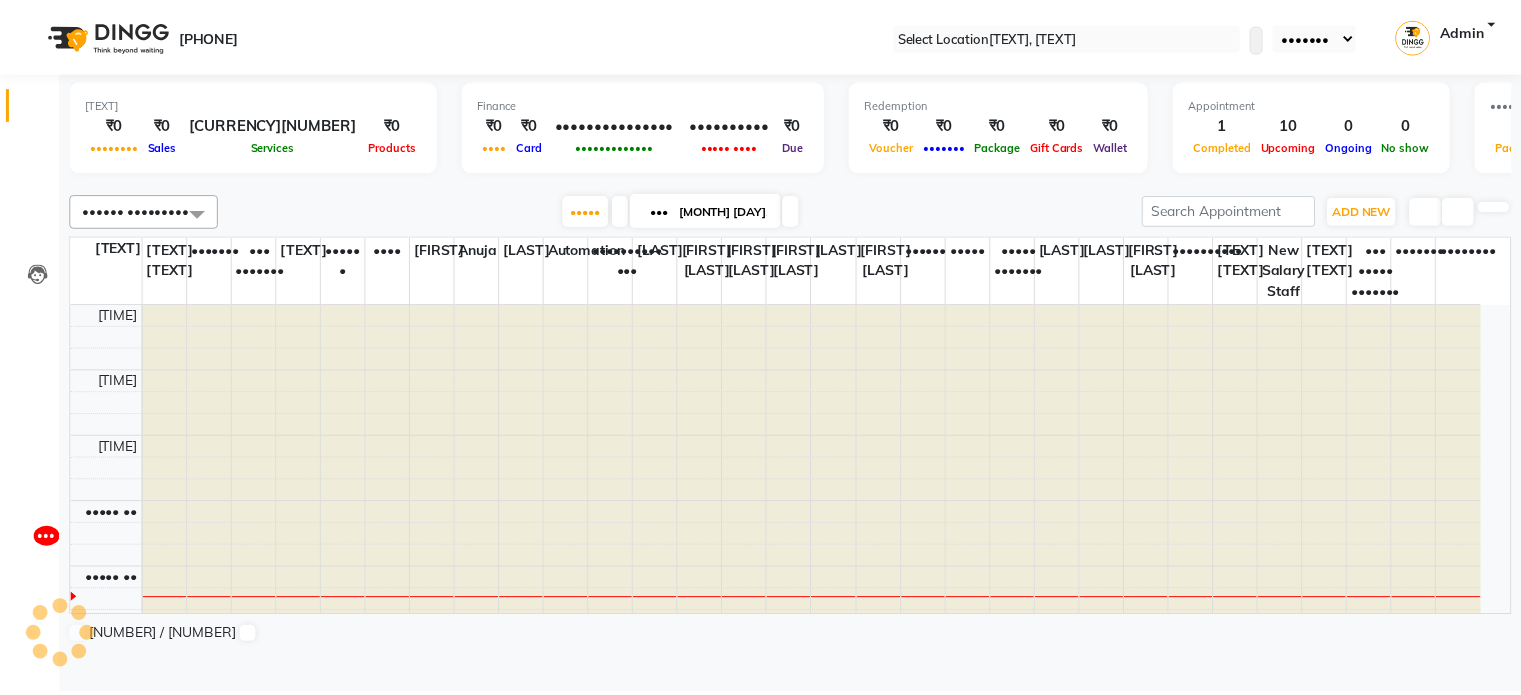 scroll, scrollTop: 263, scrollLeft: 0, axis: vertical 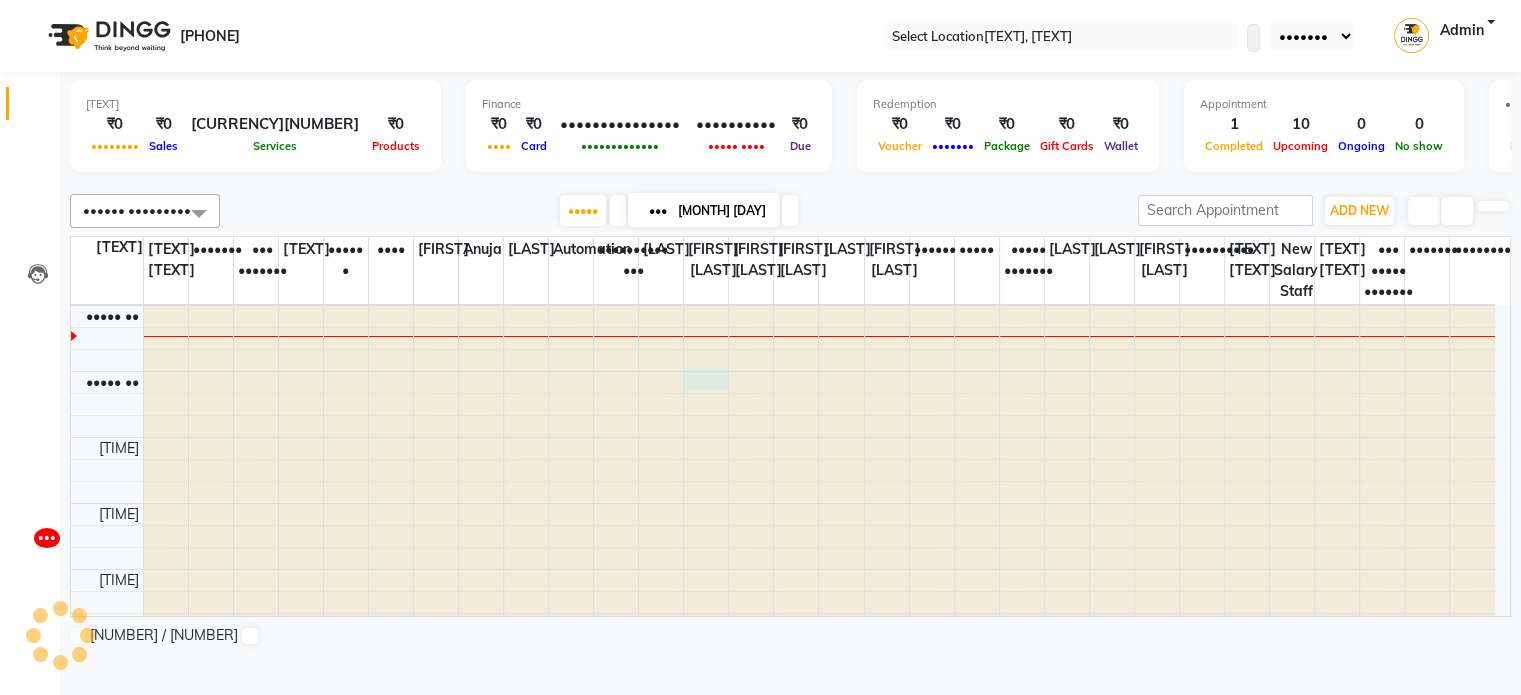 click at bounding box center (166, 42) 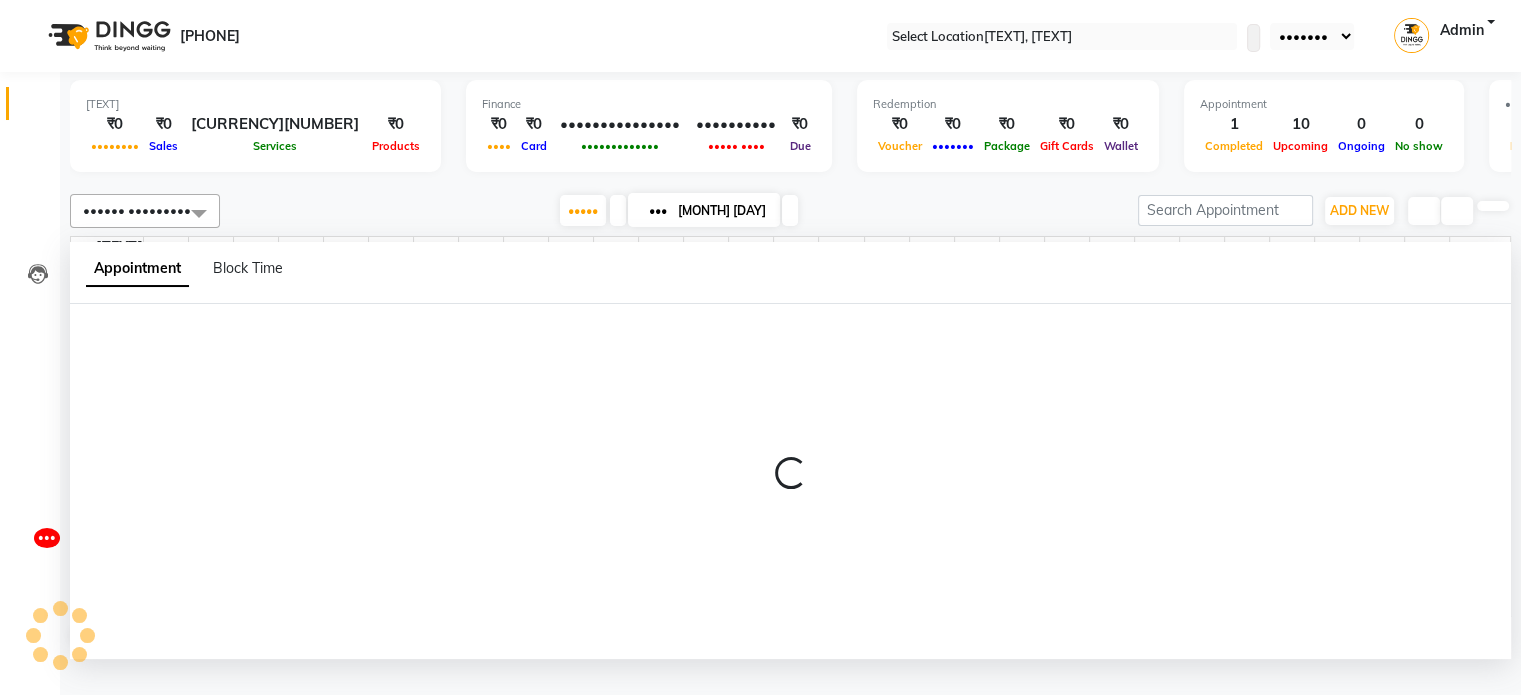 scroll, scrollTop: 0, scrollLeft: 0, axis: both 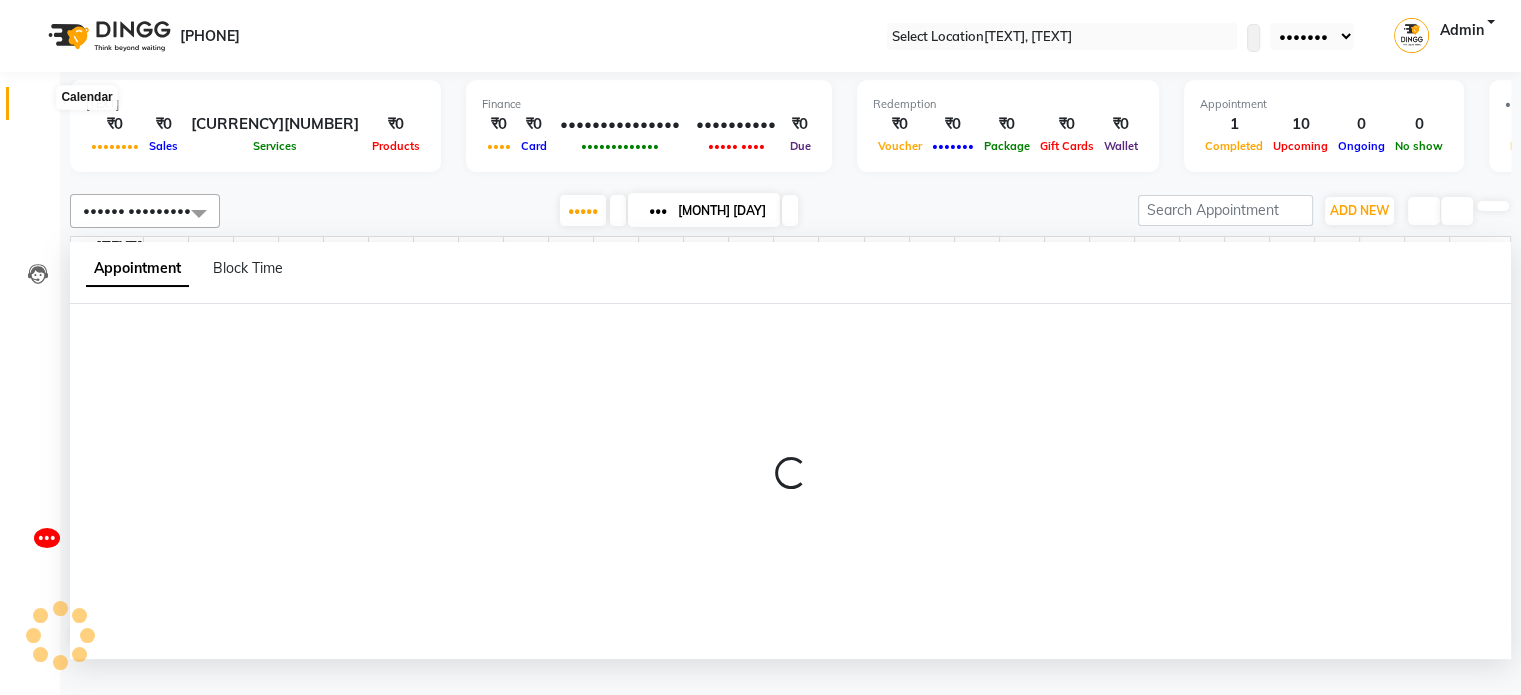 click at bounding box center (37, 108) 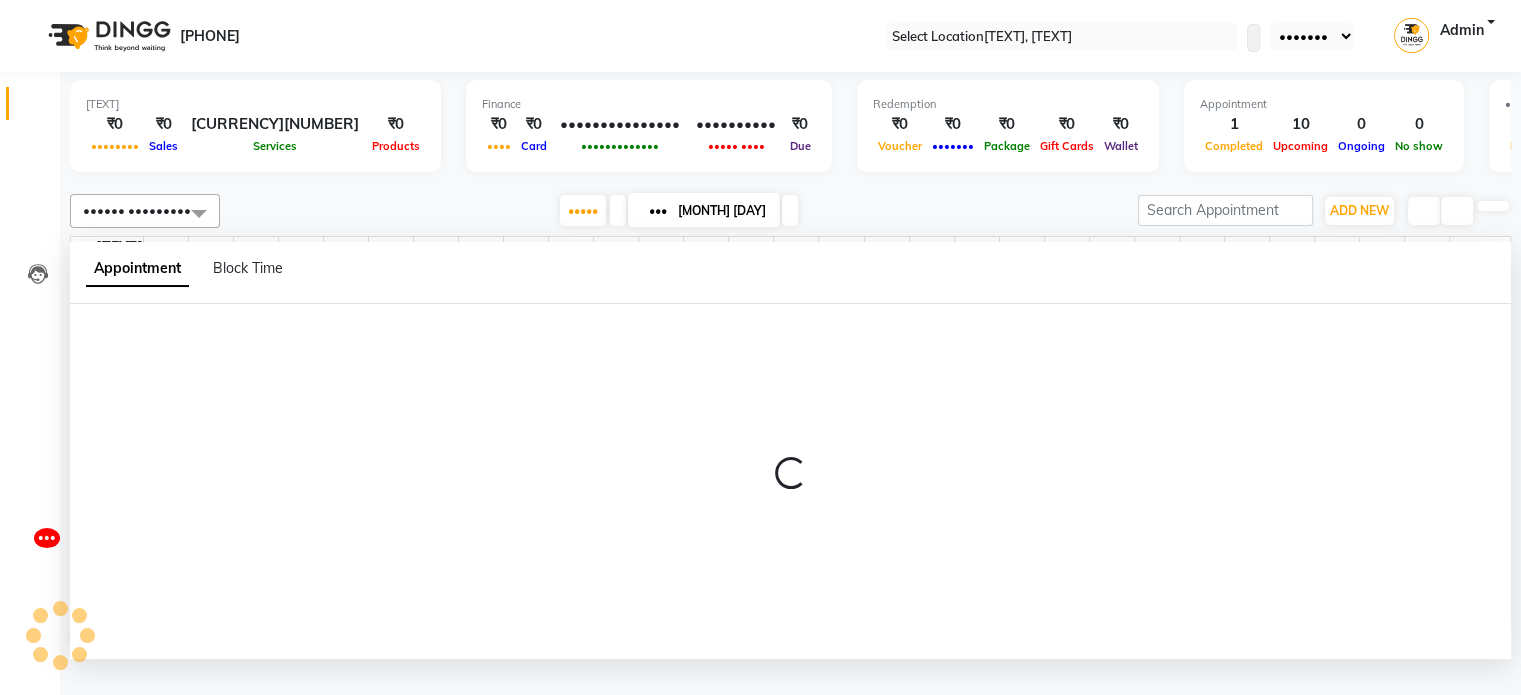 scroll, scrollTop: 0, scrollLeft: 0, axis: both 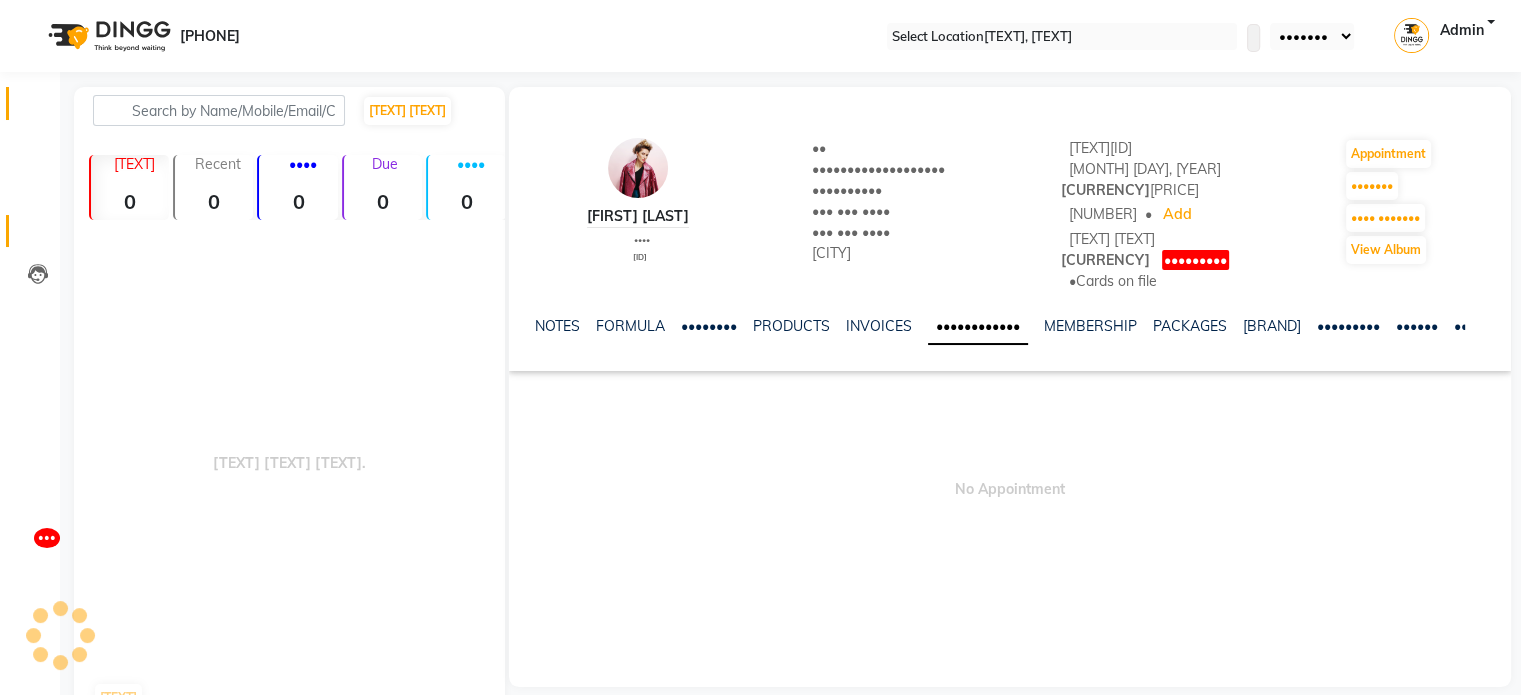click on "Calendar" at bounding box center (30, 103) 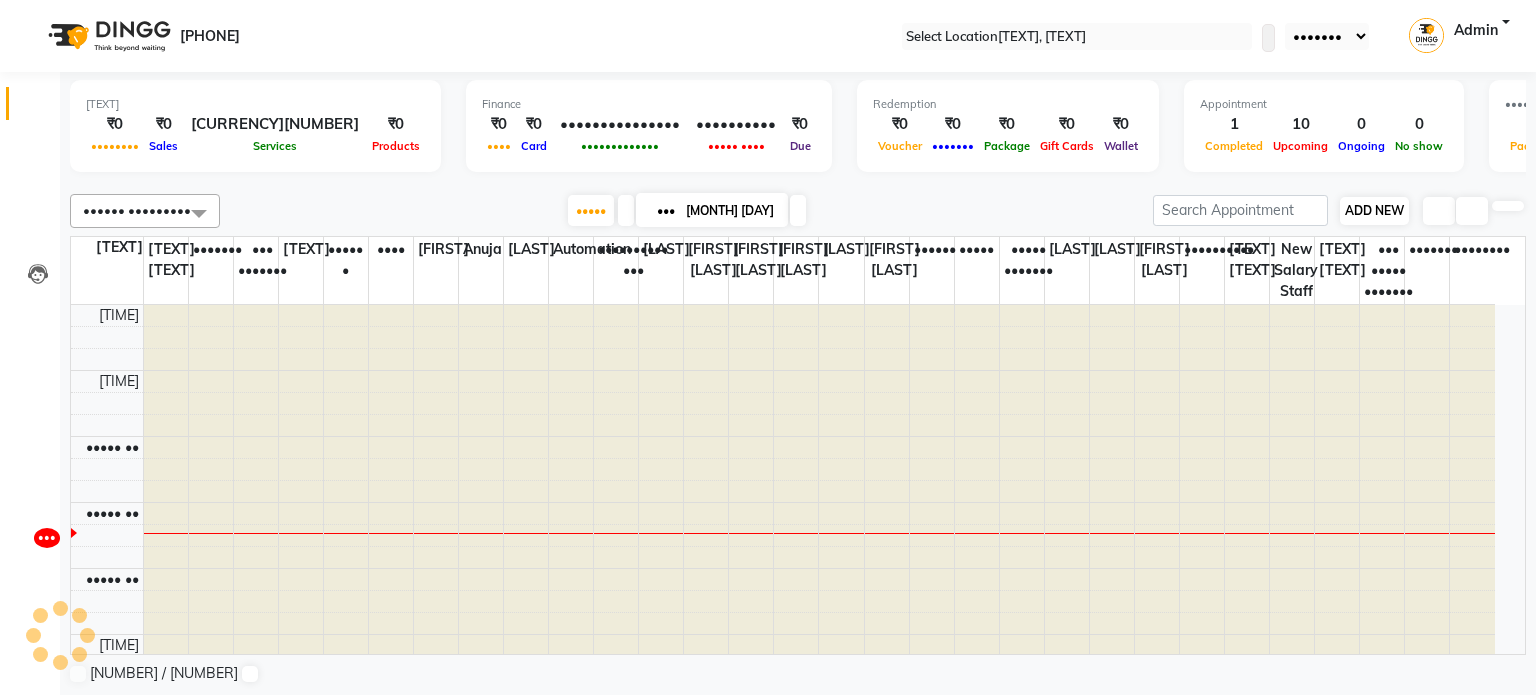 click on "ADD NEW" at bounding box center (1374, 210) 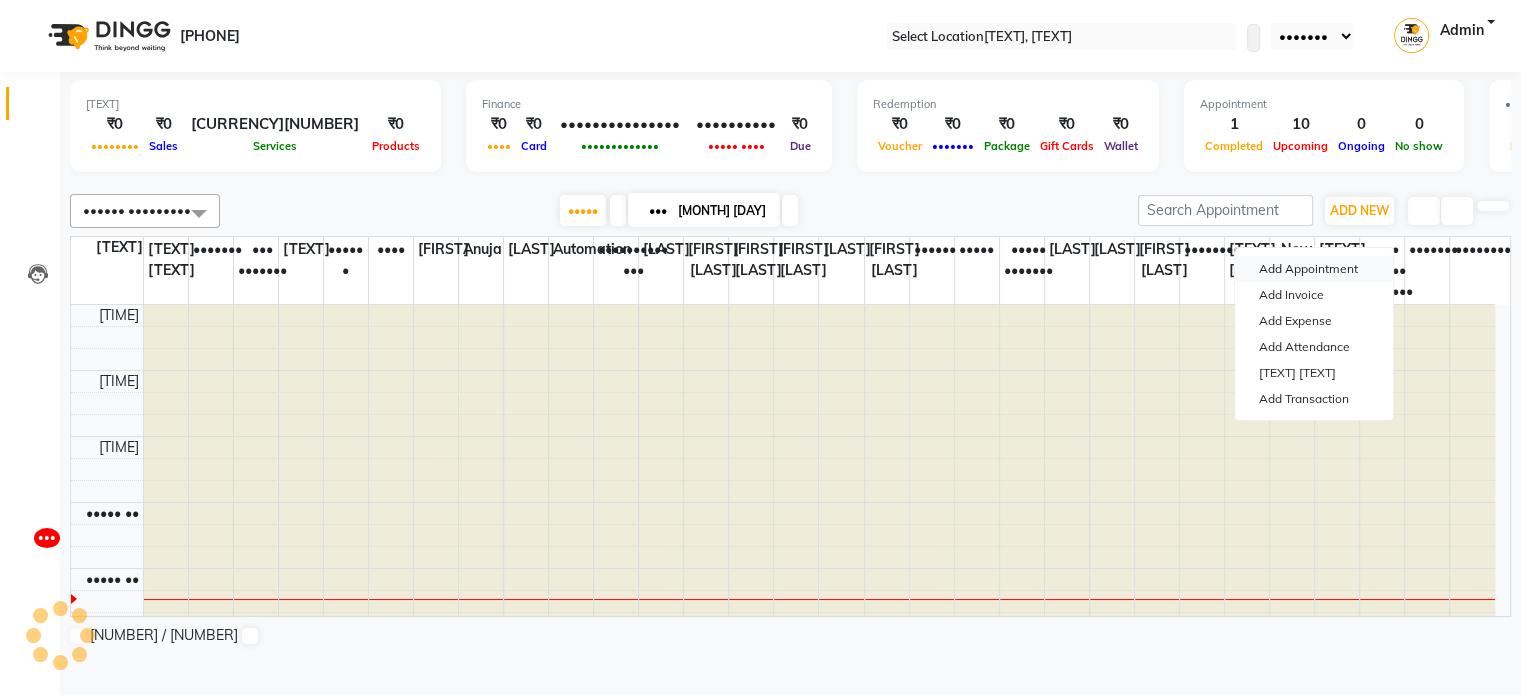 scroll, scrollTop: 0, scrollLeft: 0, axis: both 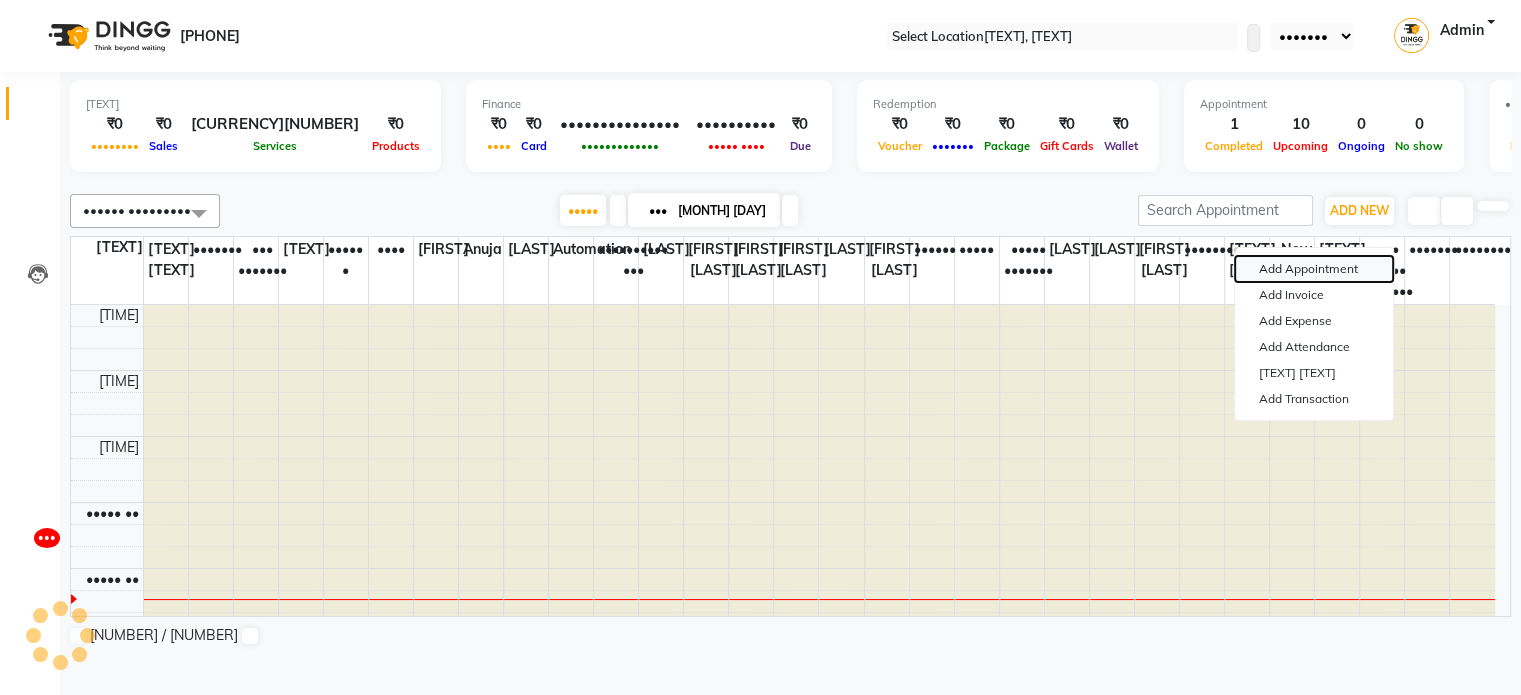 click on "Add Appointment" at bounding box center [1314, 269] 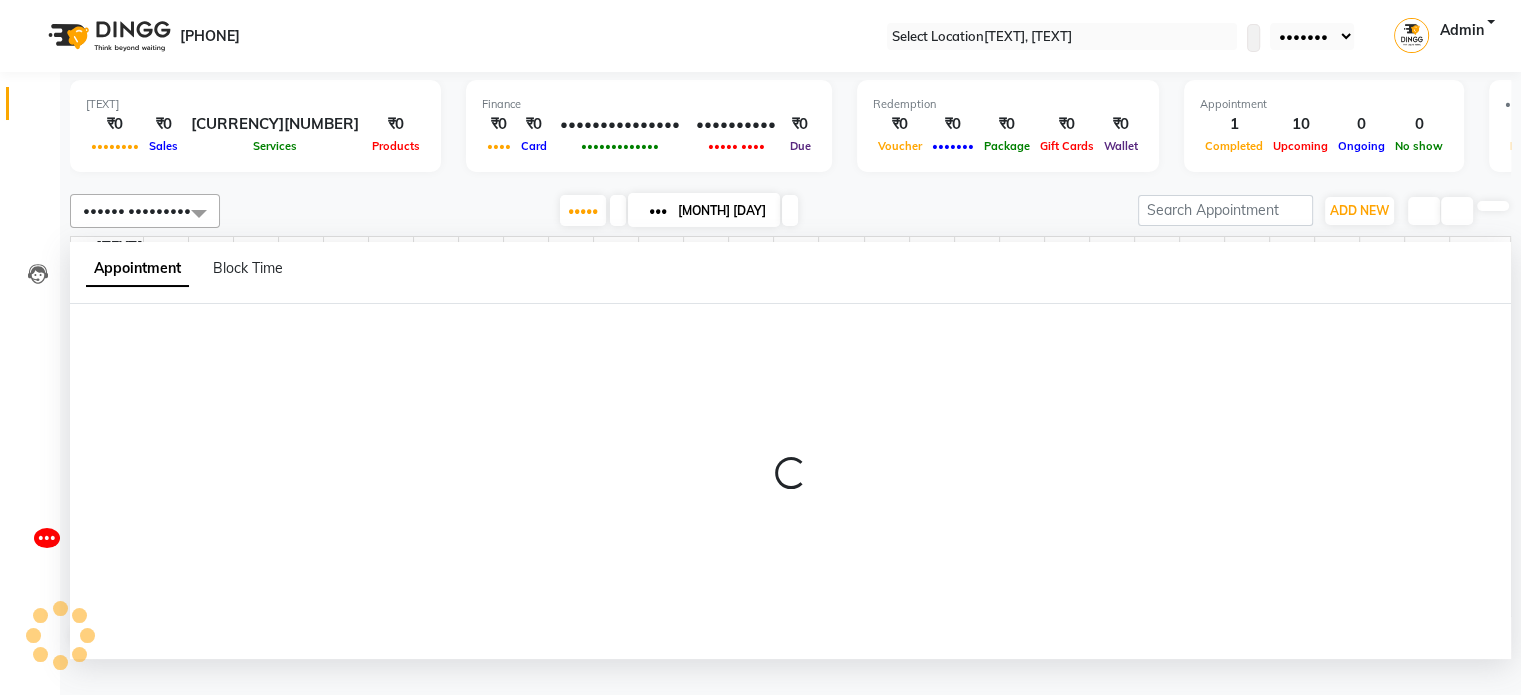 scroll, scrollTop: 0, scrollLeft: 0, axis: both 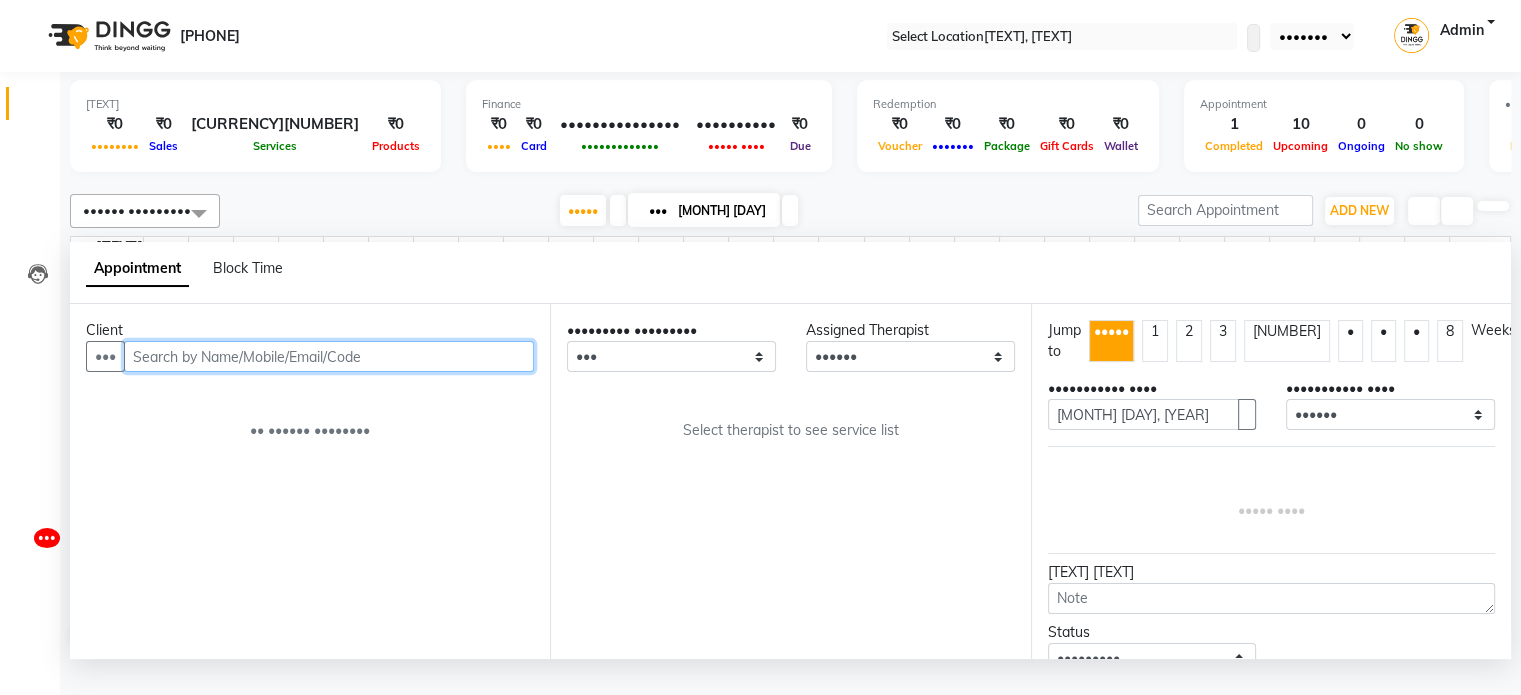 click at bounding box center (329, 356) 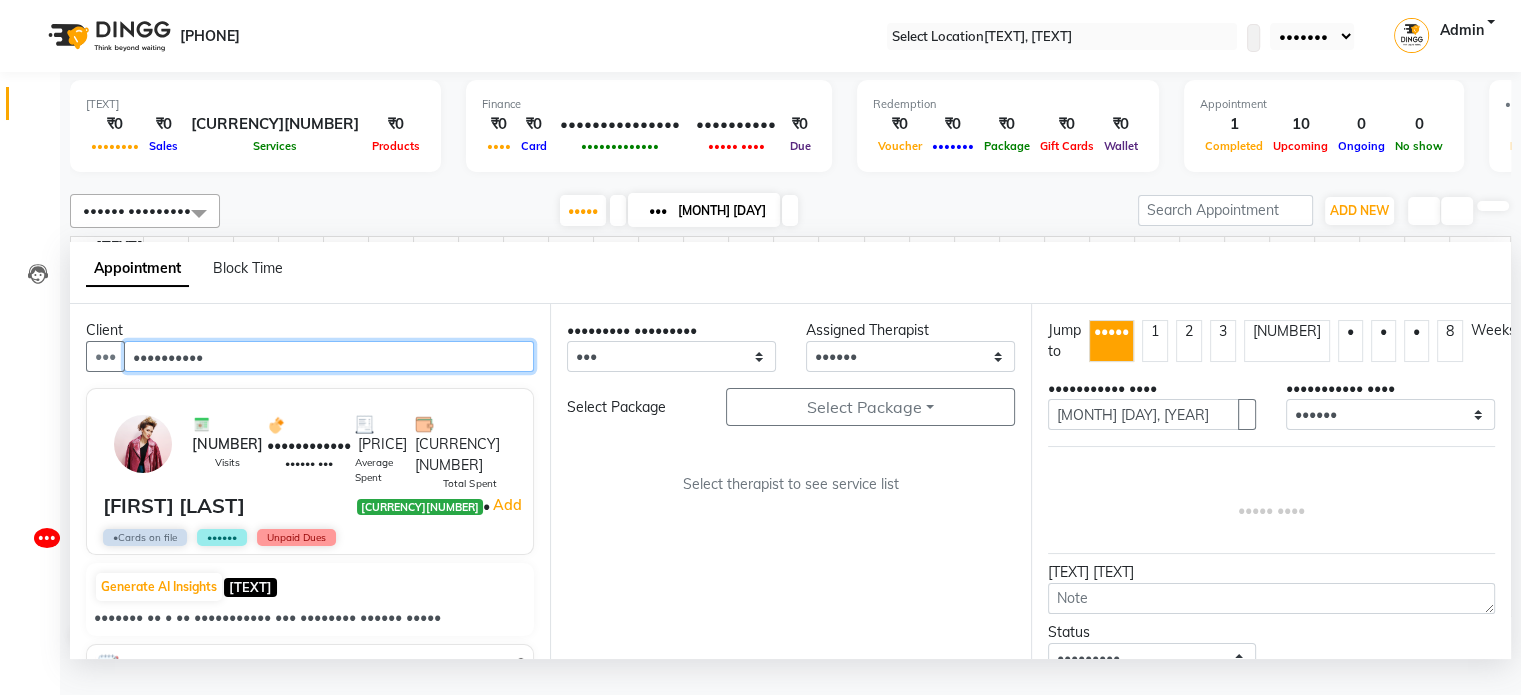 type on "••••••••••" 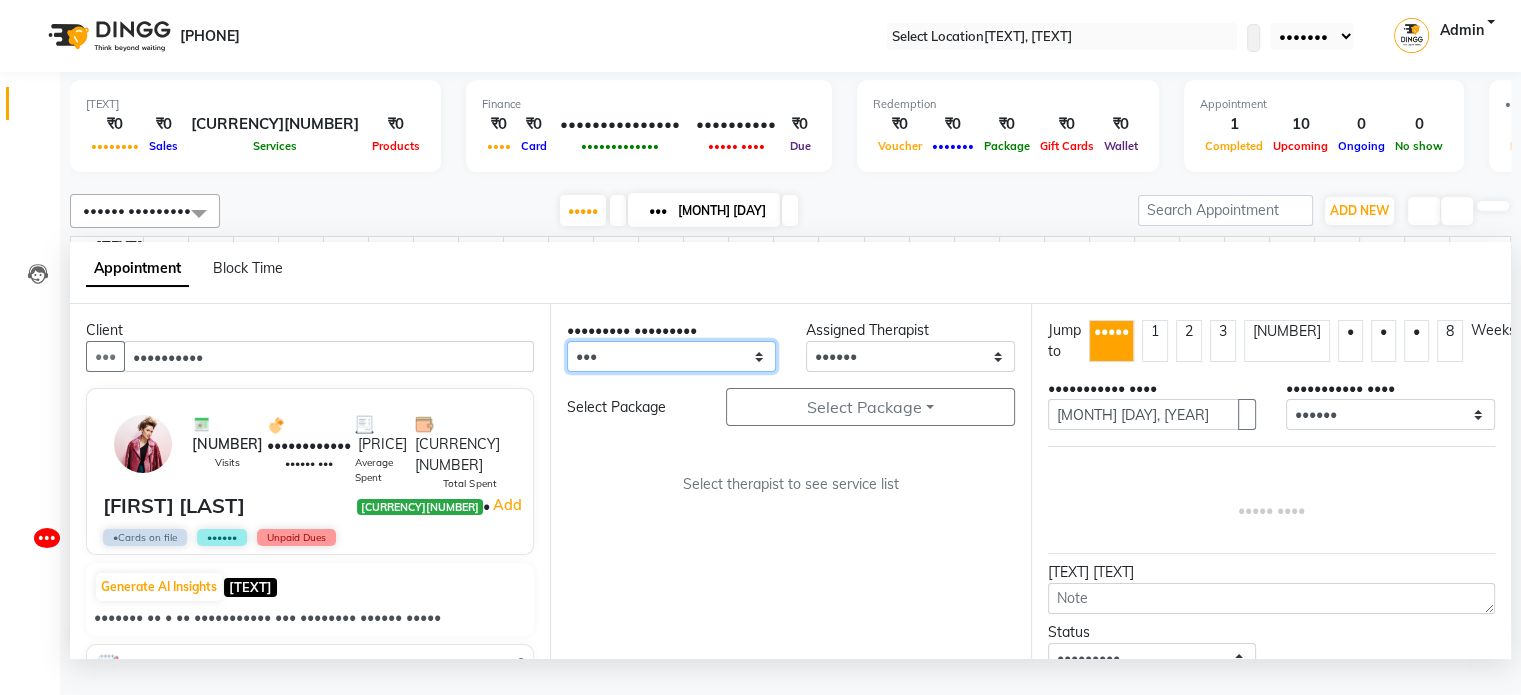click on "••• ••• ••••••• ••• ••••••• •••• ••••• • •••• ••••• ••••• ••••••• •••••••••• •••••••••• ••• •••••• ••••••• ••••• •••••• ••••• •••••• •••••• •••• ••••••• •••• ••••••• •••••• ••••• ••••• ••••••• ••••• ••••• ••••••• ••••• •••••••••• ••• •• ••••• ••• •••••• ••••• ••• •••••• ••••• • ••• ••••• ••••••• ••••••• •••••••• ••••• •••••••• •••• •••  •••••• ••• ••••••• ••• •••••• •••••••••• •••••• •••••• •••••••• ••••••• •••••••••• •••• ••••• ••••• ••••••••••••••••• ••••• ••••• ••••••• •••• ••••••••••• • ••••••• ••••••••••• ••••••••• ••••• ••••" at bounding box center (671, 356) 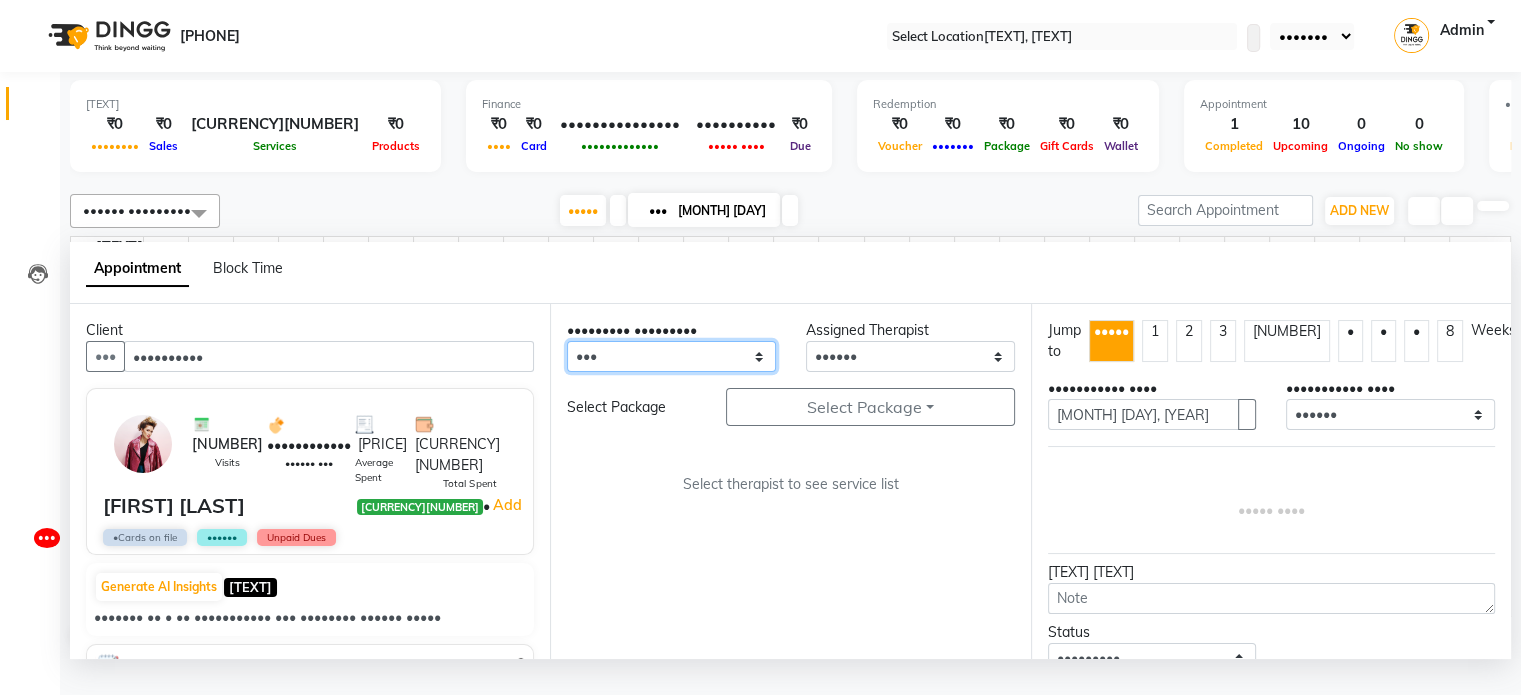 select on "1676" 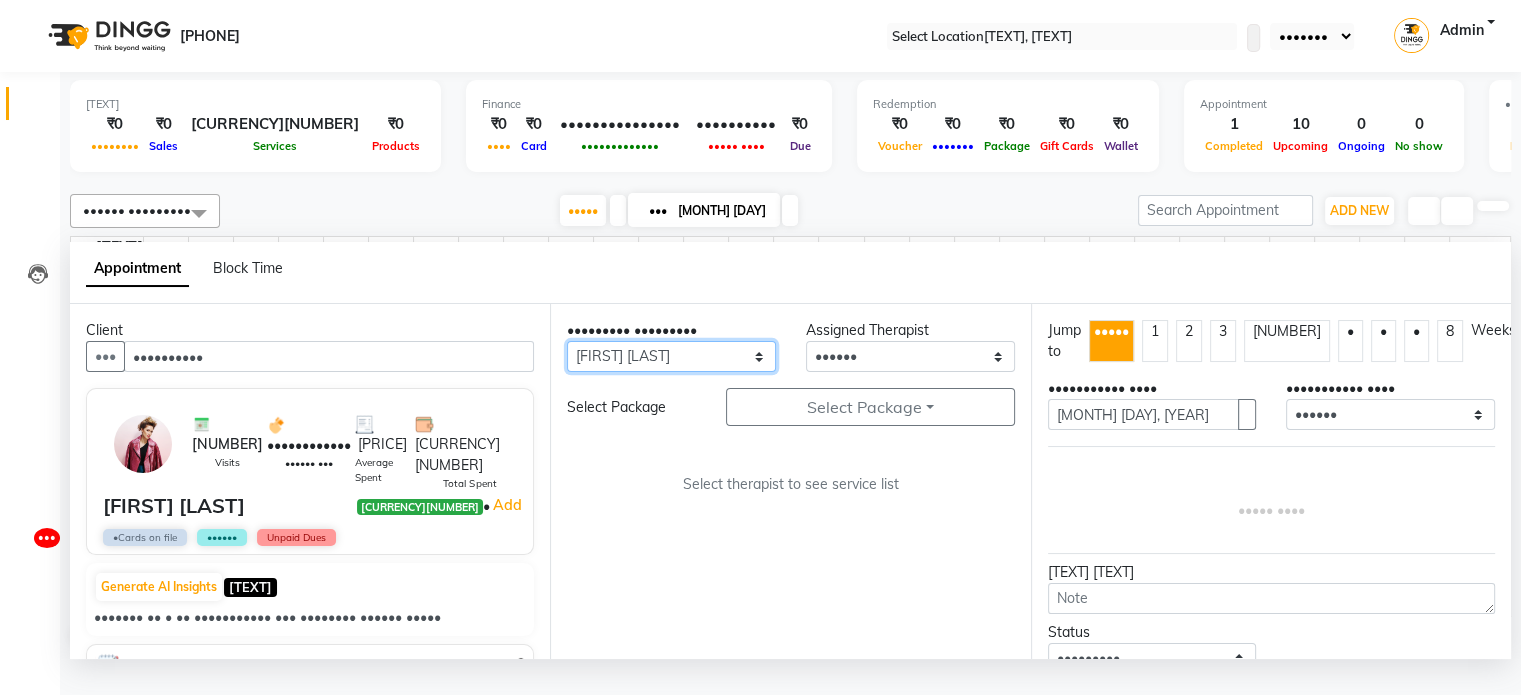 click on "••• ••• ••••••• ••• ••••••• •••• ••••• • •••• ••••• ••••• ••••••• •••••••••• •••••••••• ••• •••••• ••••••• ••••• •••••• ••••• •••••• •••••• •••• ••••••• •••• ••••••• •••••• ••••• ••••• ••••••• ••••• ••••• ••••••• ••••• •••••••••• ••• •• ••••• ••• •••••• ••••• ••• •••••• ••••• • ••• ••••• ••••••• ••••••• •••••••• ••••• •••••••• •••• •••  •••••• ••• ••••••• ••• •••••• •••••••••• •••••• •••••• •••••••• ••••••• •••••••••• •••• ••••• ••••• ••••••••••••••••• ••••• ••••• ••••••• •••• ••••••••••• • ••••••• ••••••••••• ••••••••• ••••• ••••" at bounding box center [671, 356] 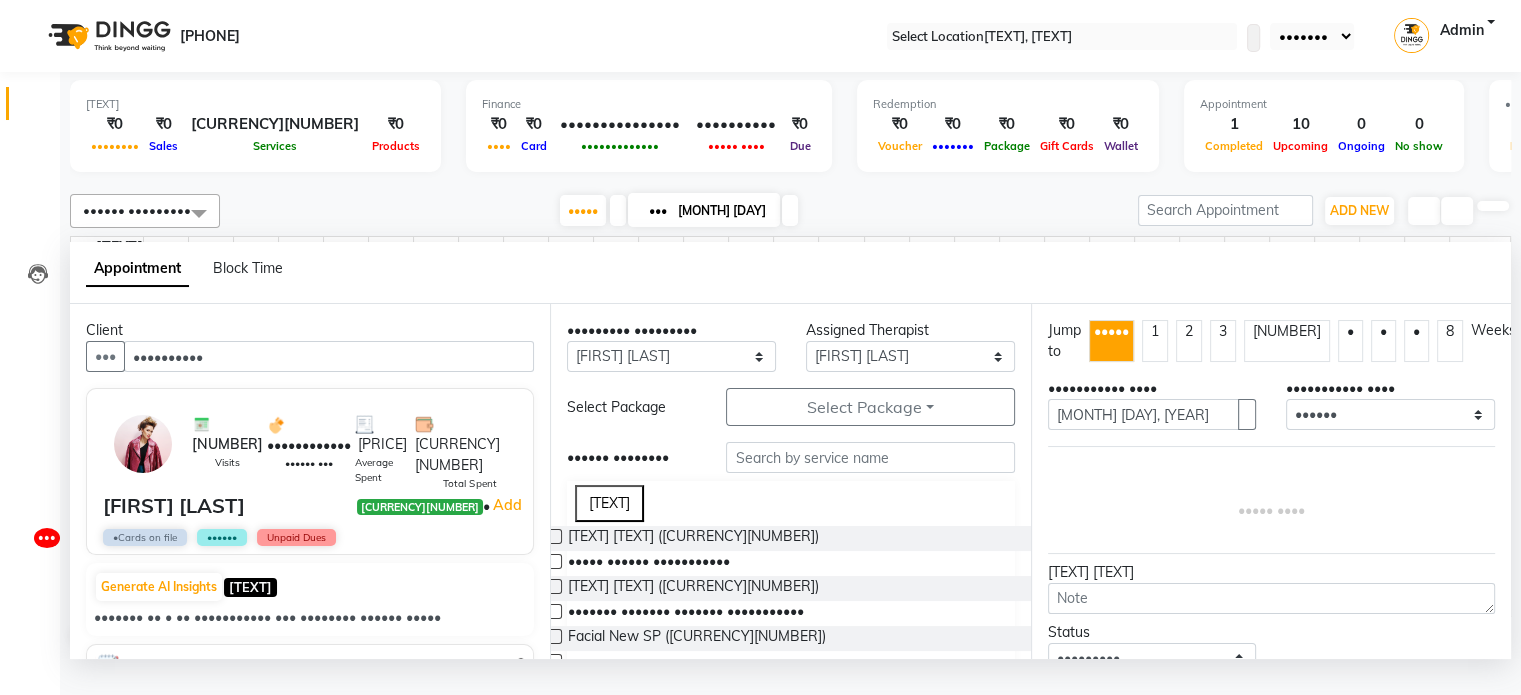 click at bounding box center (554, 561) 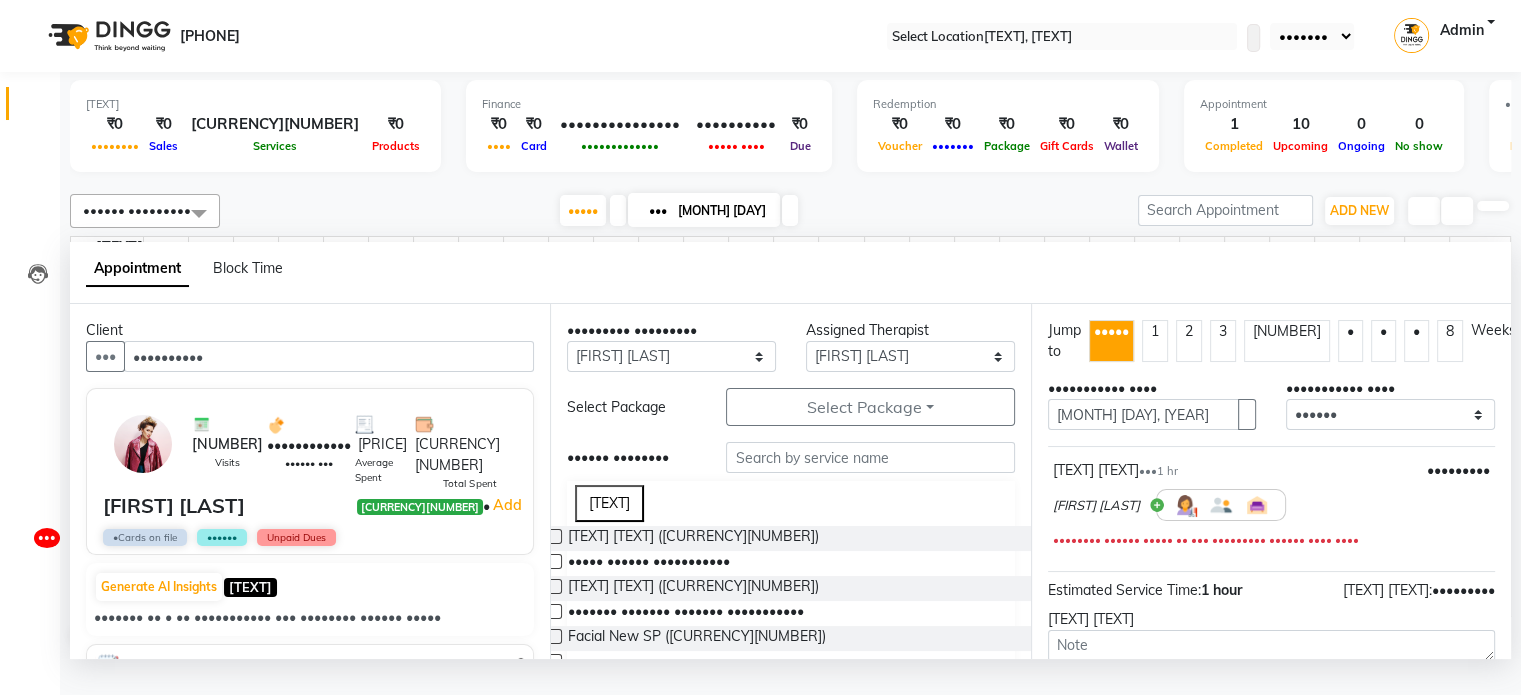 click at bounding box center [554, 561] 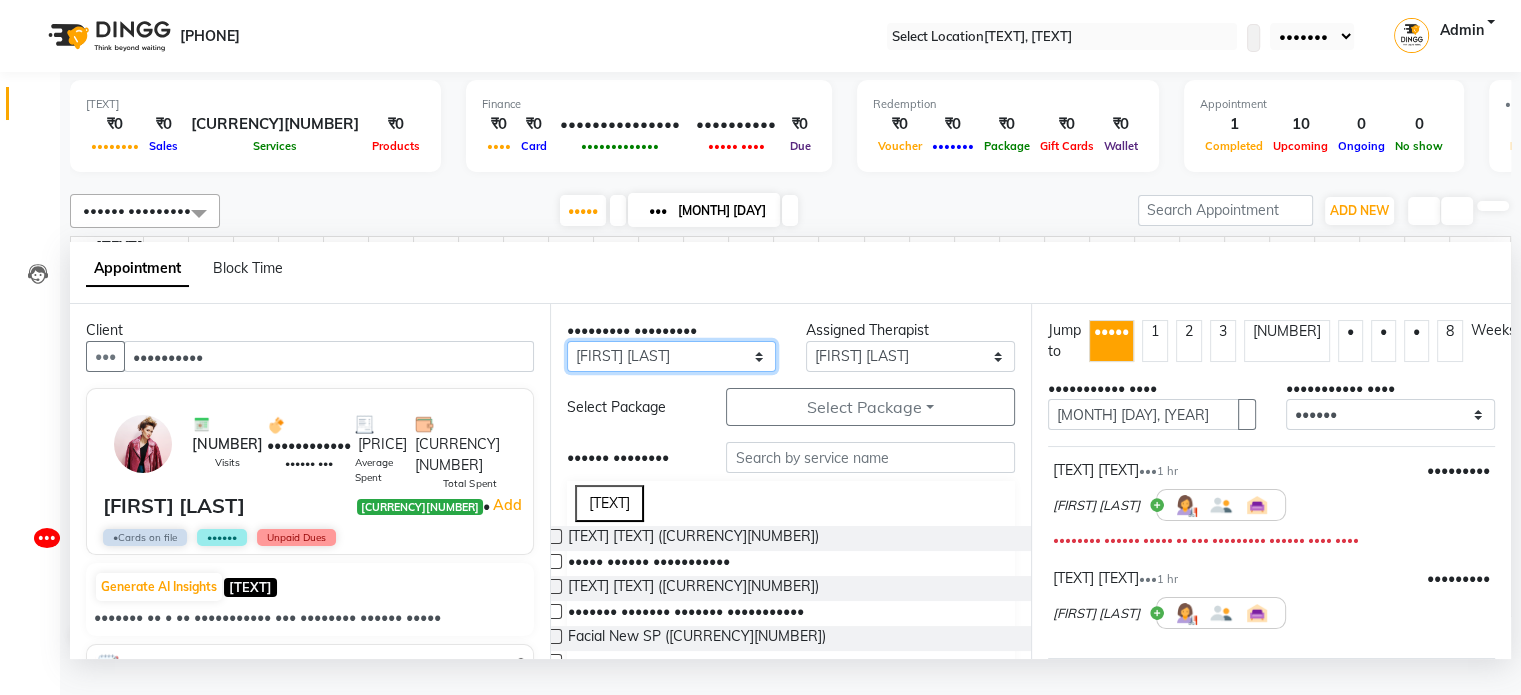click on "••• ••• ••••••• ••• ••••••• •••• ••••• • •••• ••••• ••••• ••••••• •••••••••• •••••••••• ••• •••••• ••••••• ••••• •••••• ••••• •••••• •••••• •••• ••••••• •••• ••••••• •••••• ••••• ••••• ••••••• ••••• ••••• ••••••• ••••• •••••••••• ••• •• ••••• ••• •••••• ••••• ••• •••••• ••••• • ••• ••••• ••••••• ••••••• •••••••• ••••• •••••••• •••• •••  •••••• ••• ••••••• ••• •••••• •••••••••• •••••• •••••• •••••••• ••••••• •••••••••• •••• ••••• ••••• ••••••••••••••••• ••••• ••••• ••••••• •••• ••••••••••• • ••••••• ••••••••••• ••••••••• ••••• ••••" at bounding box center (671, 356) 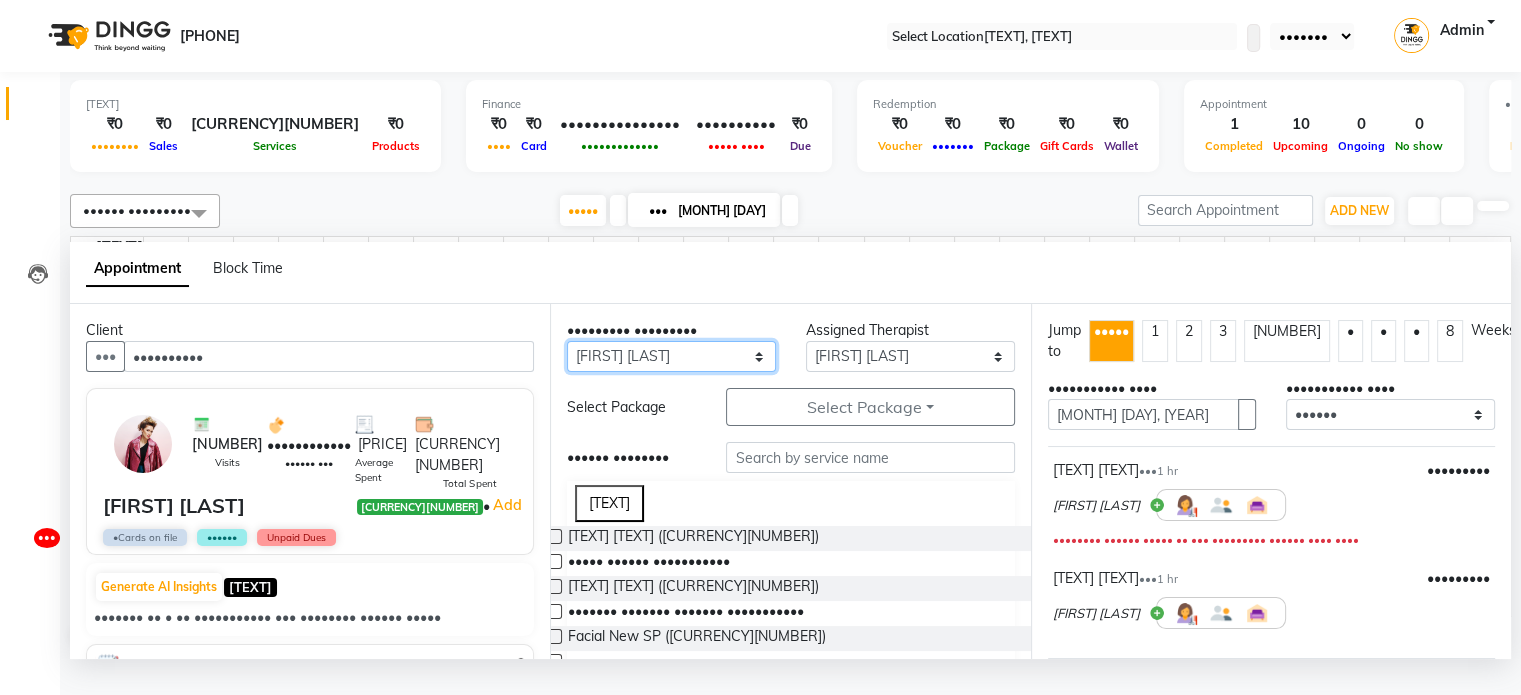 select on "[NUMBER]" 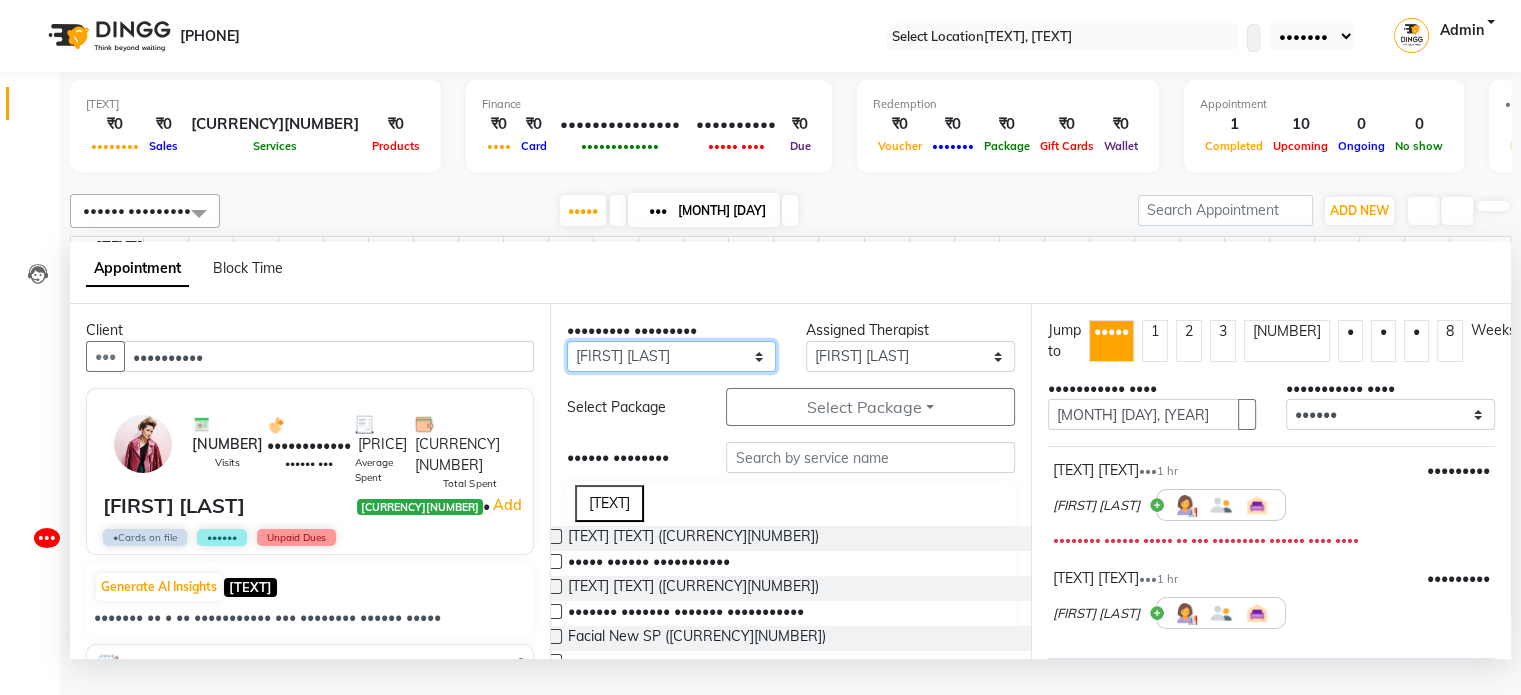 click on "••• ••• ••••••• ••• ••••••• •••• ••••• • •••• ••••• ••••• ••••••• •••••••••• •••••••••• ••• •••••• ••••••• ••••• •••••• ••••• •••••• •••••• •••• ••••••• •••• ••••••• •••••• ••••• ••••• ••••••• ••••• ••••• ••••••• ••••• •••••••••• ••• •• ••••• ••• •••••• ••••• ••• •••••• ••••• • ••• ••••• ••••••• ••••••• •••••••• ••••• •••••••• •••• •••  •••••• ••• ••••••• ••• •••••• •••••••••• •••••• •••••• •••••••• ••••••• •••••••••• •••• ••••• ••••• ••••••••••••••••• ••••• ••••• ••••••• •••• ••••••••••• • ••••••• ••••••••••• ••••••••• ••••• ••••" at bounding box center (671, 356) 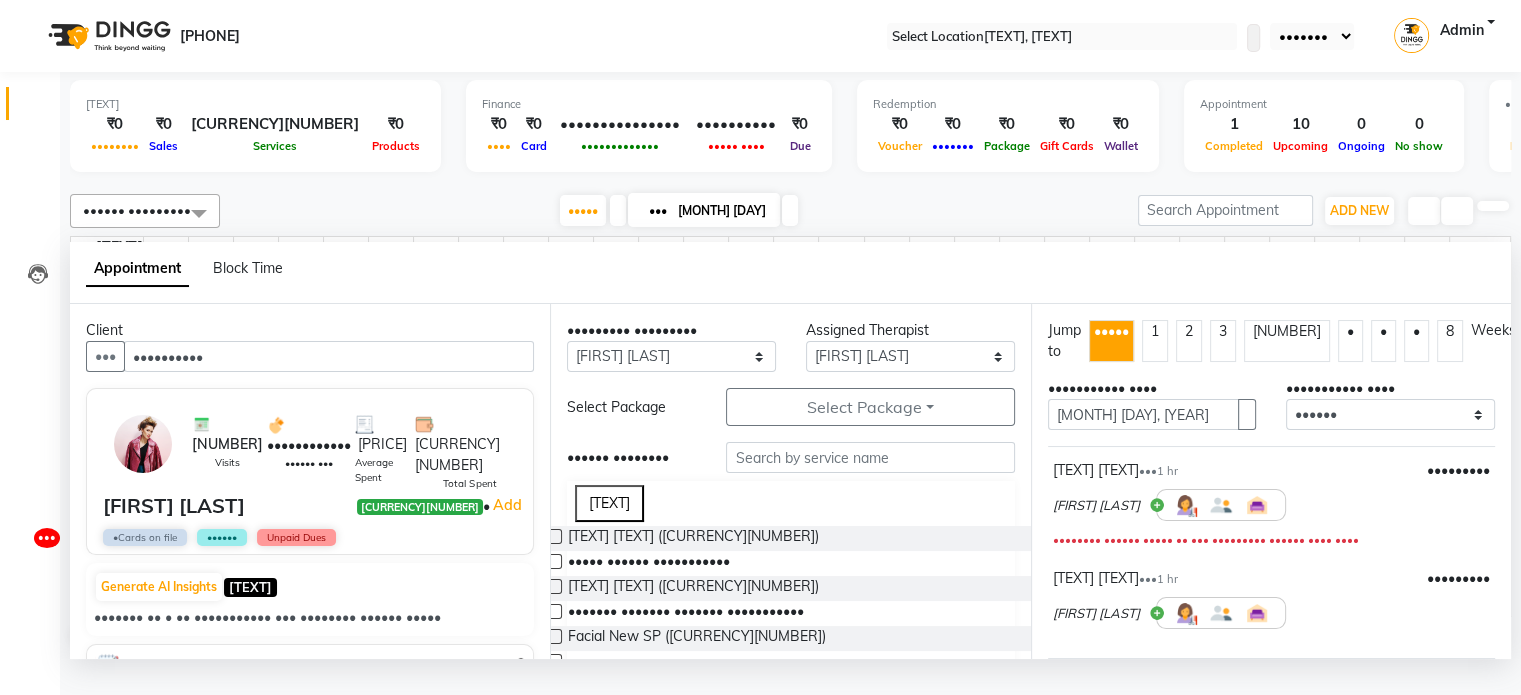 click at bounding box center (554, 536) 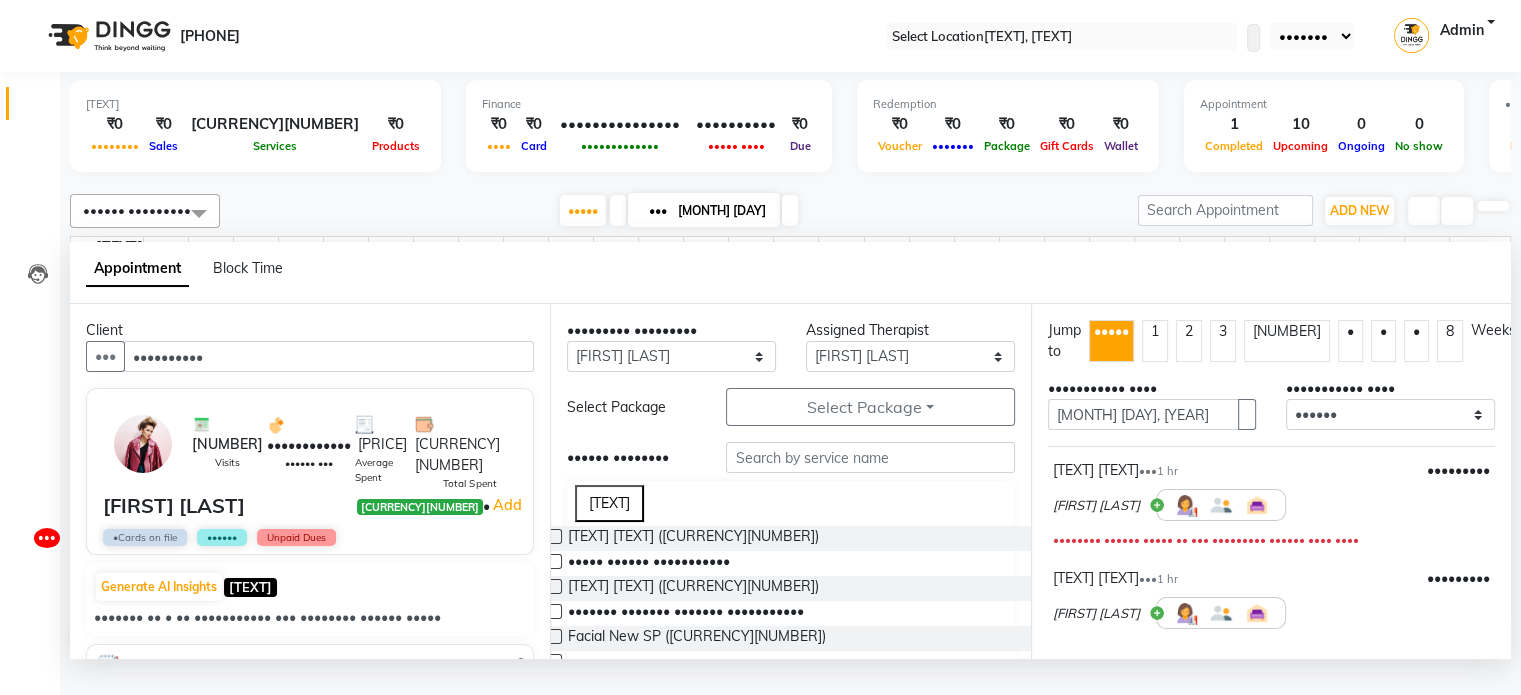 click at bounding box center [1490, 505] 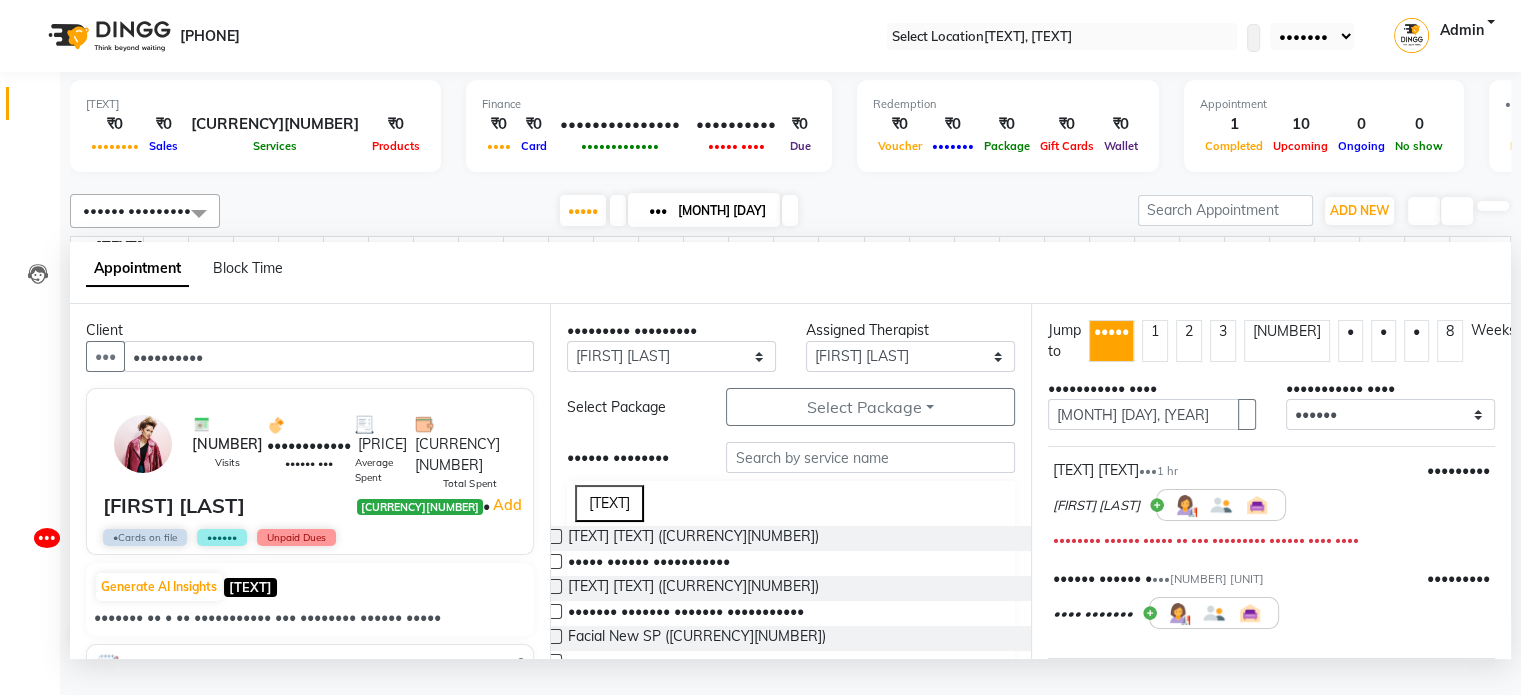 click at bounding box center (1490, 505) 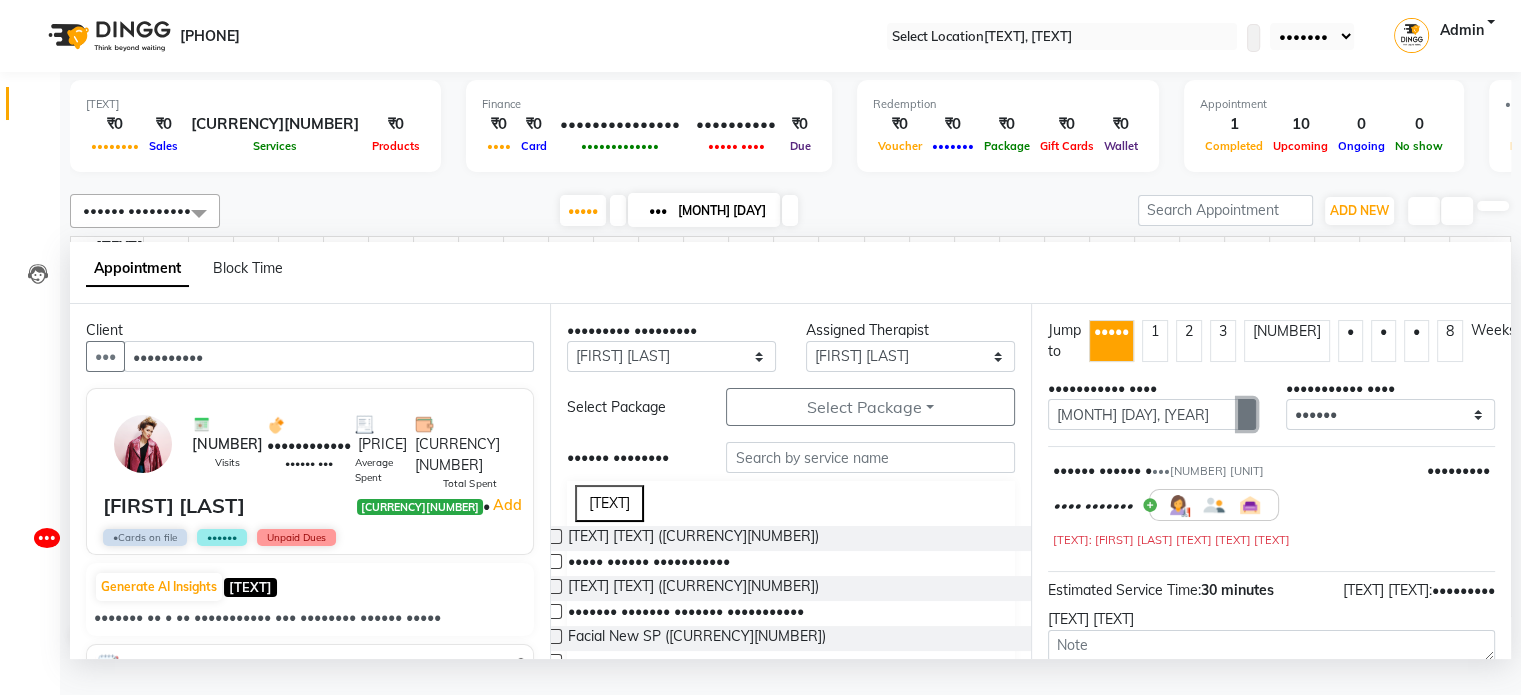 click at bounding box center (1247, 415) 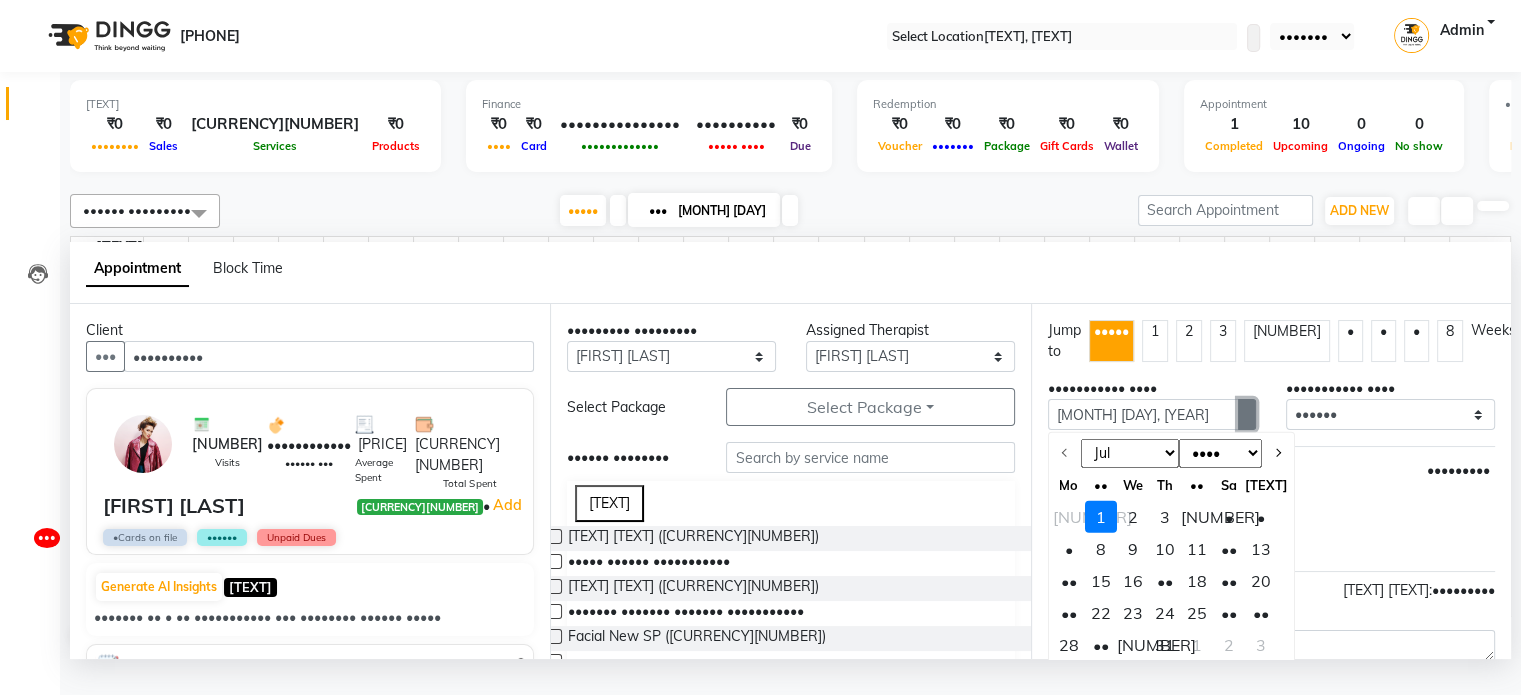 click at bounding box center [1247, 415] 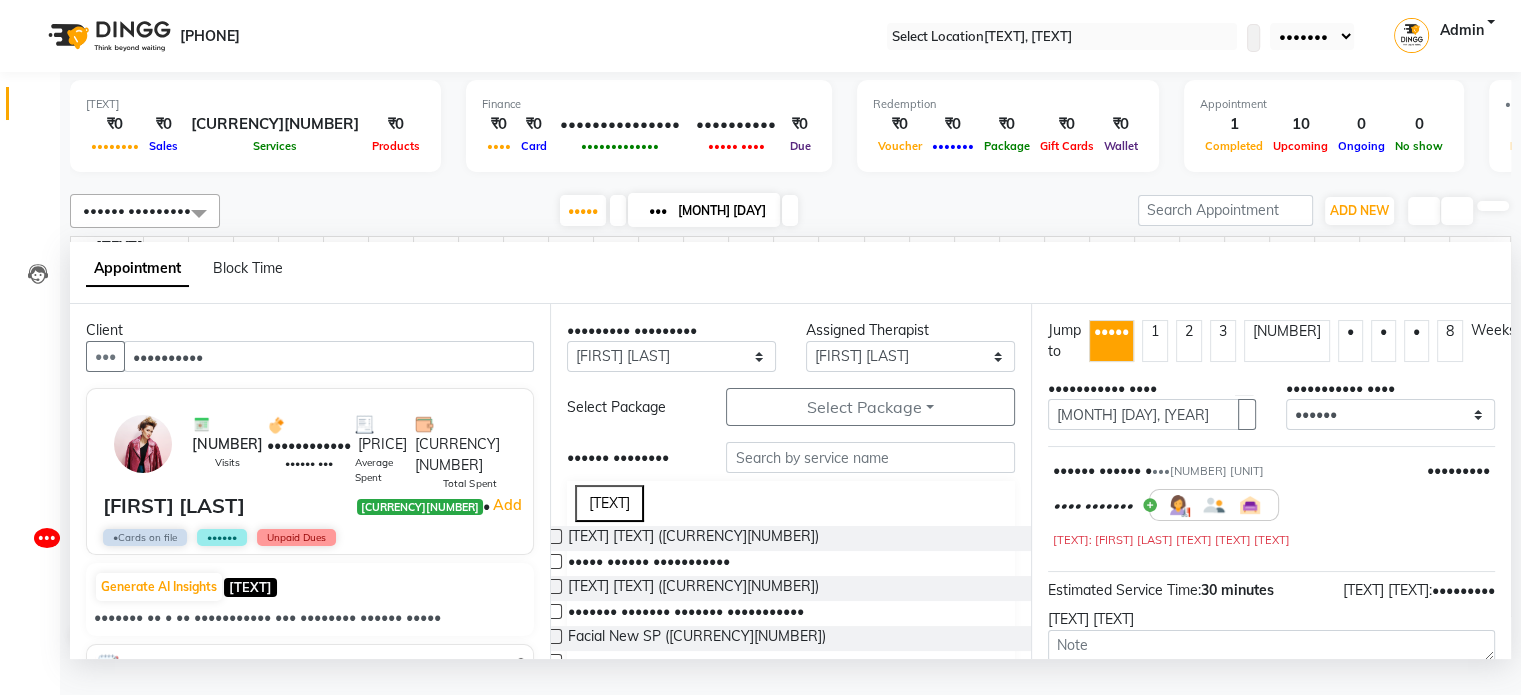 click at bounding box center [554, 561] 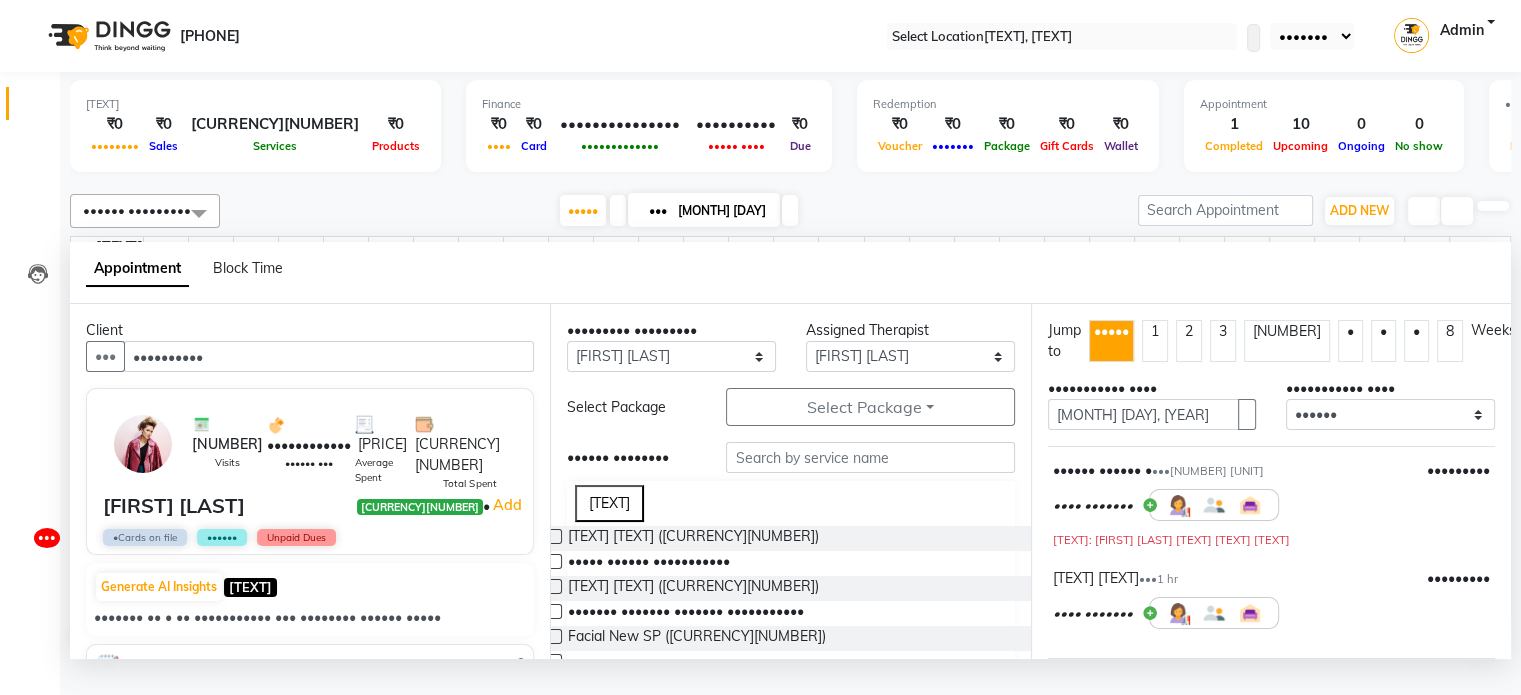 click on "Facial New SP ([CURRENCY][NUMBER])" at bounding box center (790, 638) 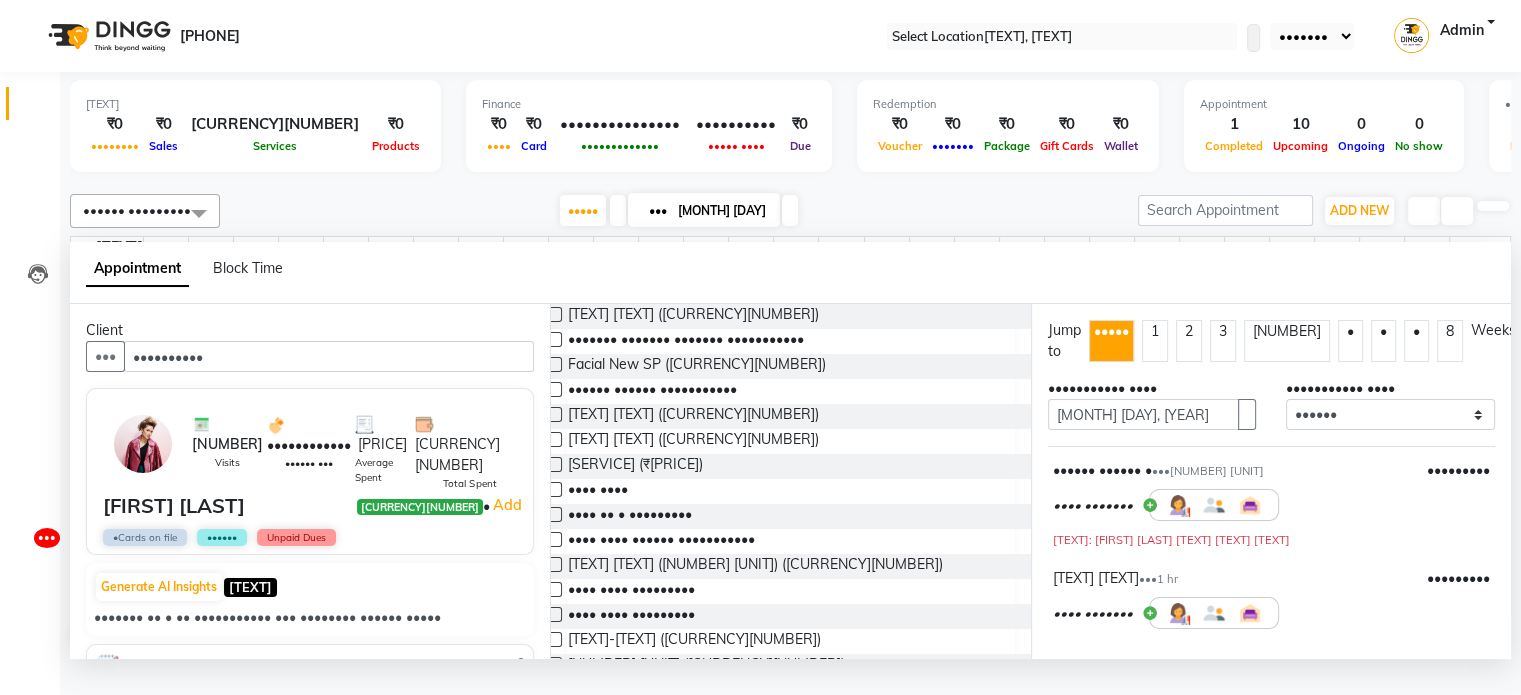 scroll, scrollTop: 284, scrollLeft: 0, axis: vertical 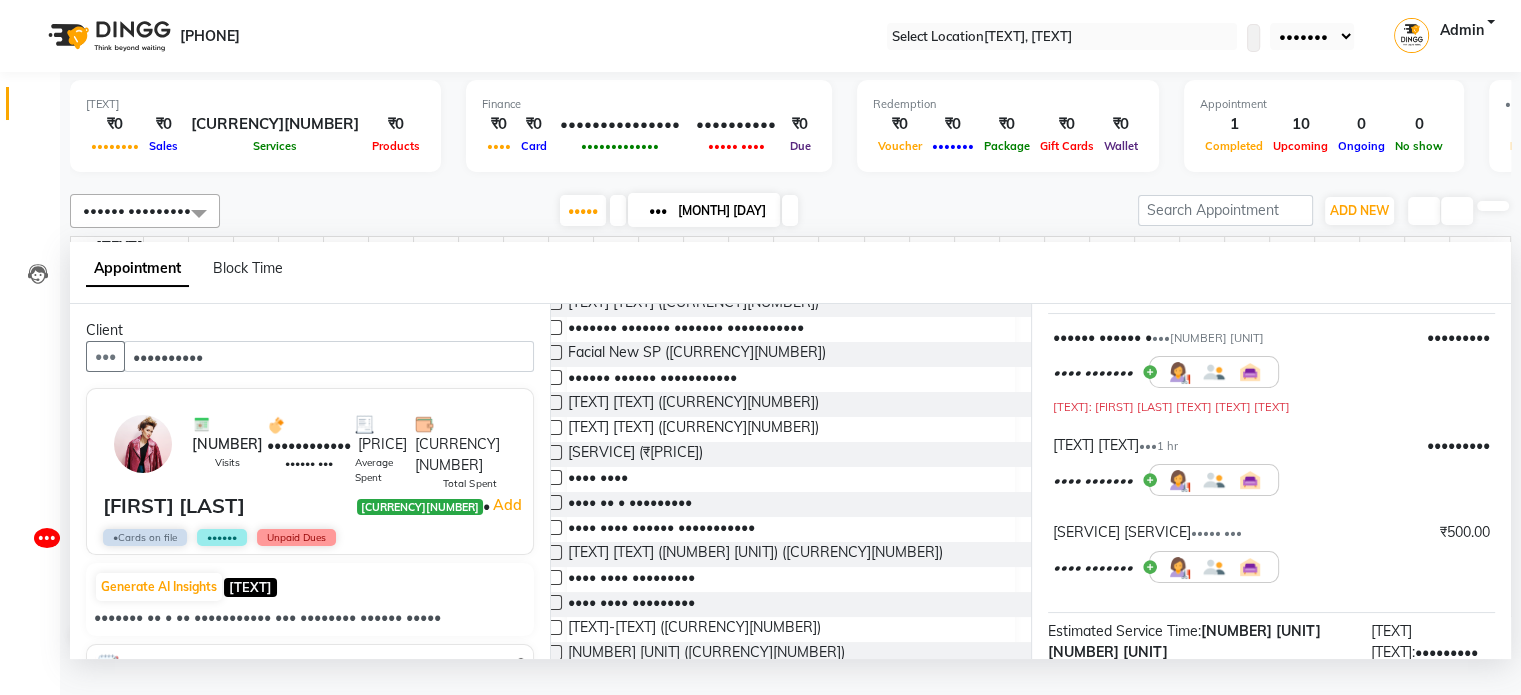 click at bounding box center [1490, 372] 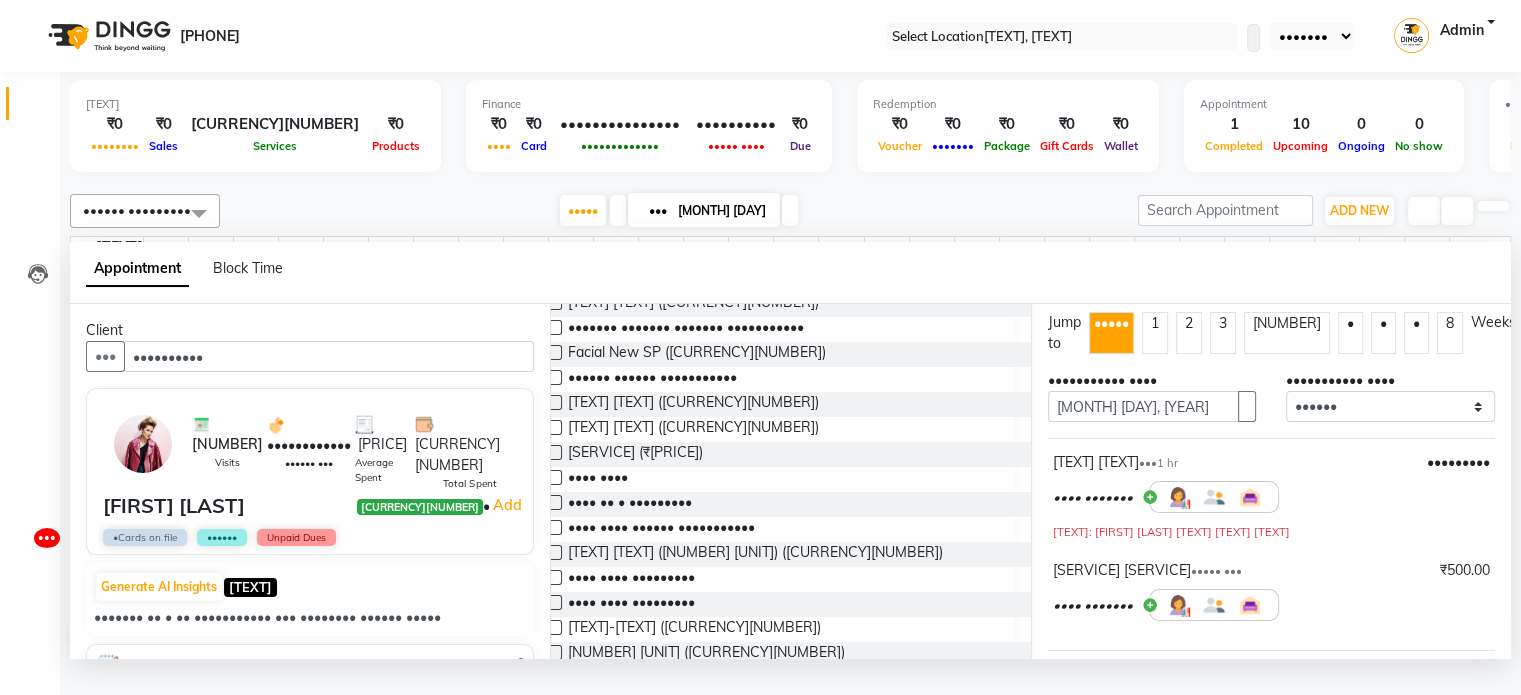 scroll, scrollTop: 0, scrollLeft: 0, axis: both 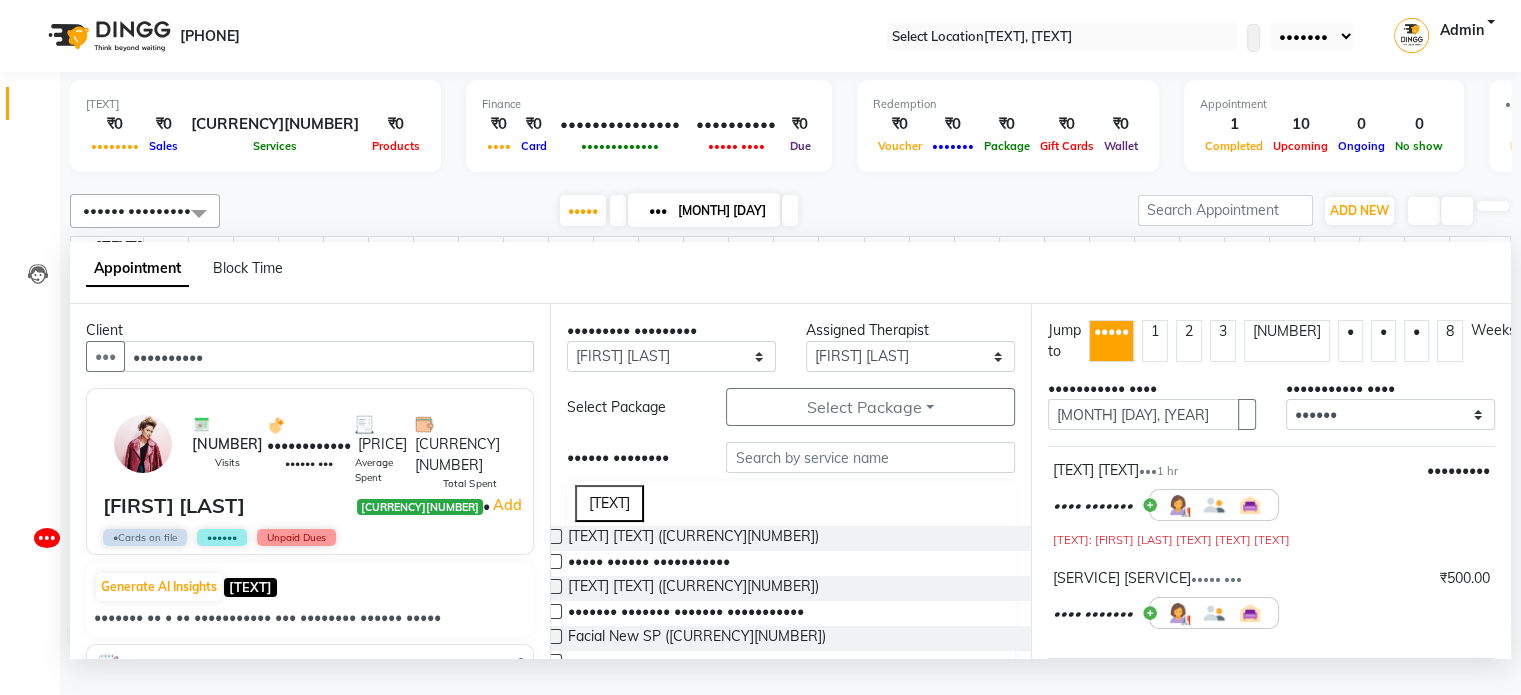 click at bounding box center [554, 536] 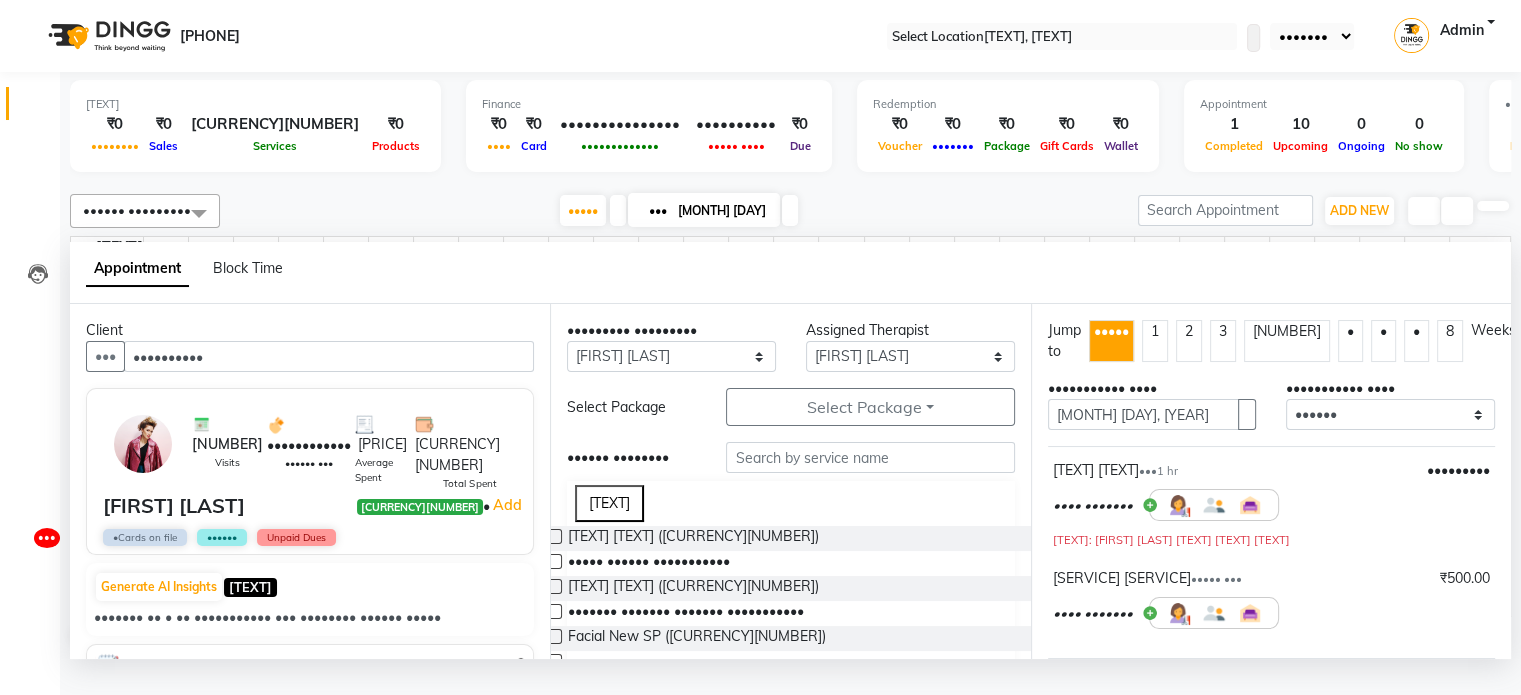 click at bounding box center [553, 538] 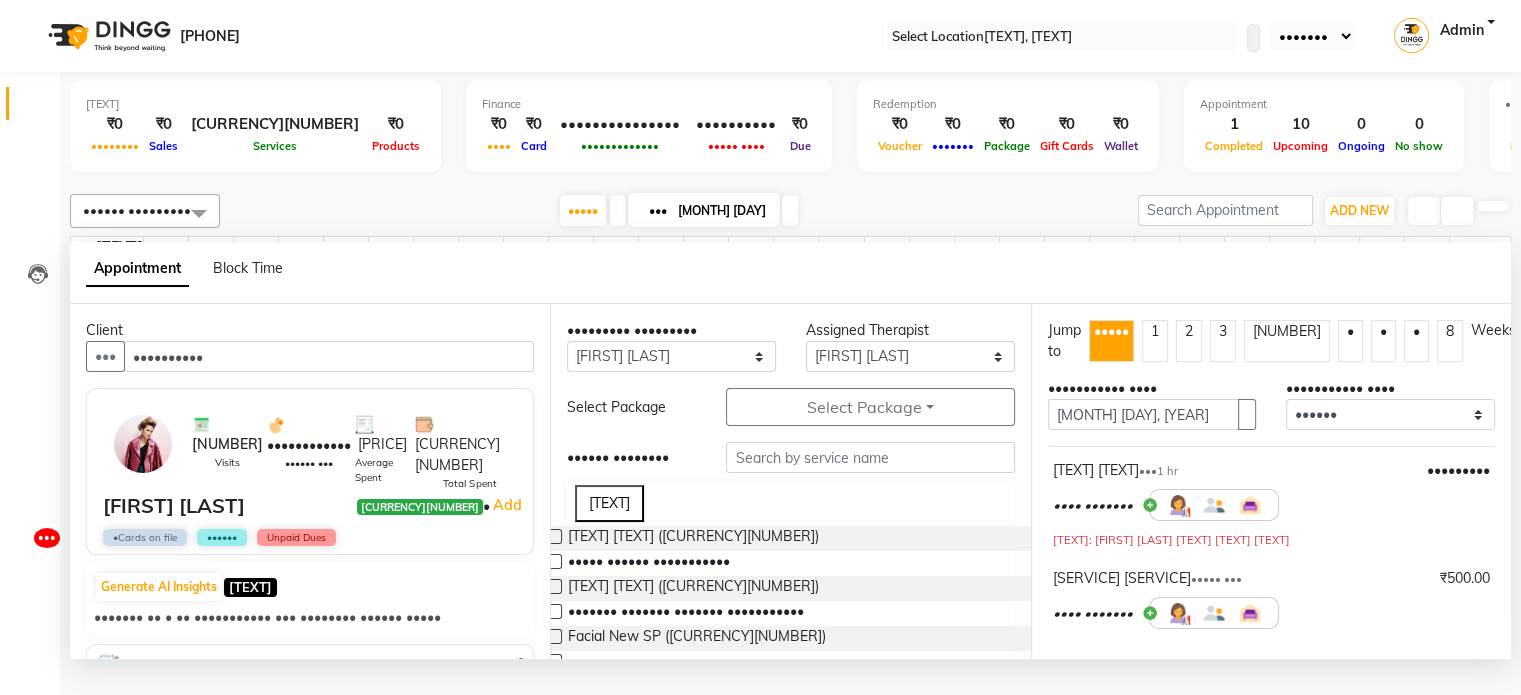 click at bounding box center (554, 561) 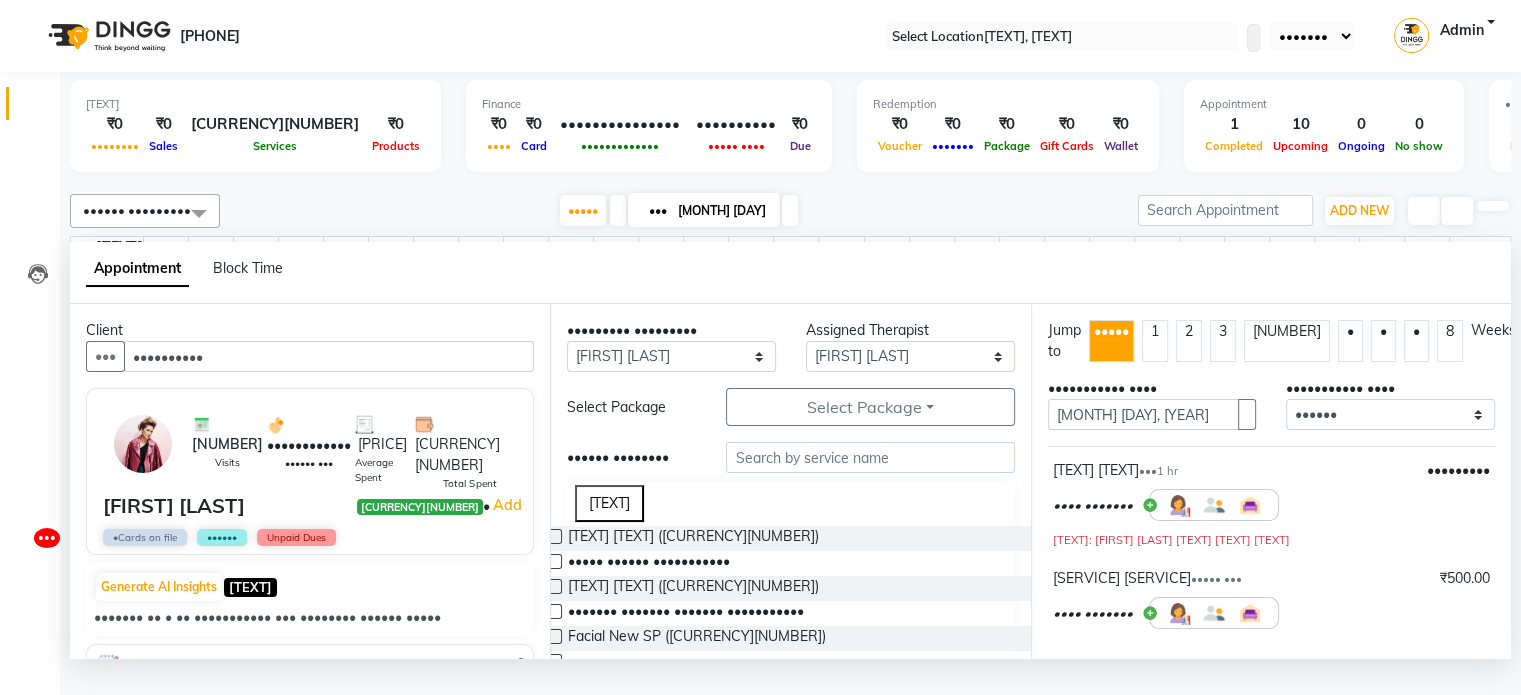 click at bounding box center [553, 563] 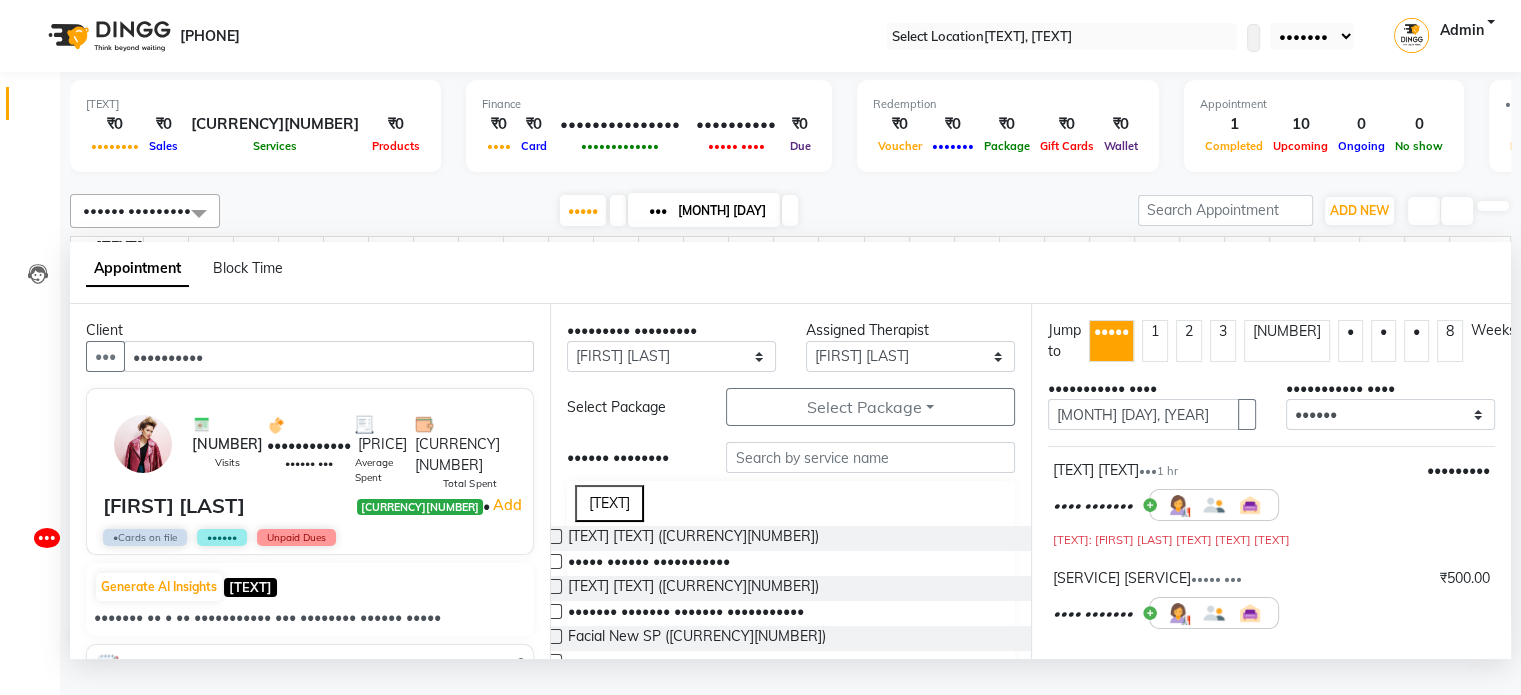 click at bounding box center [554, 586] 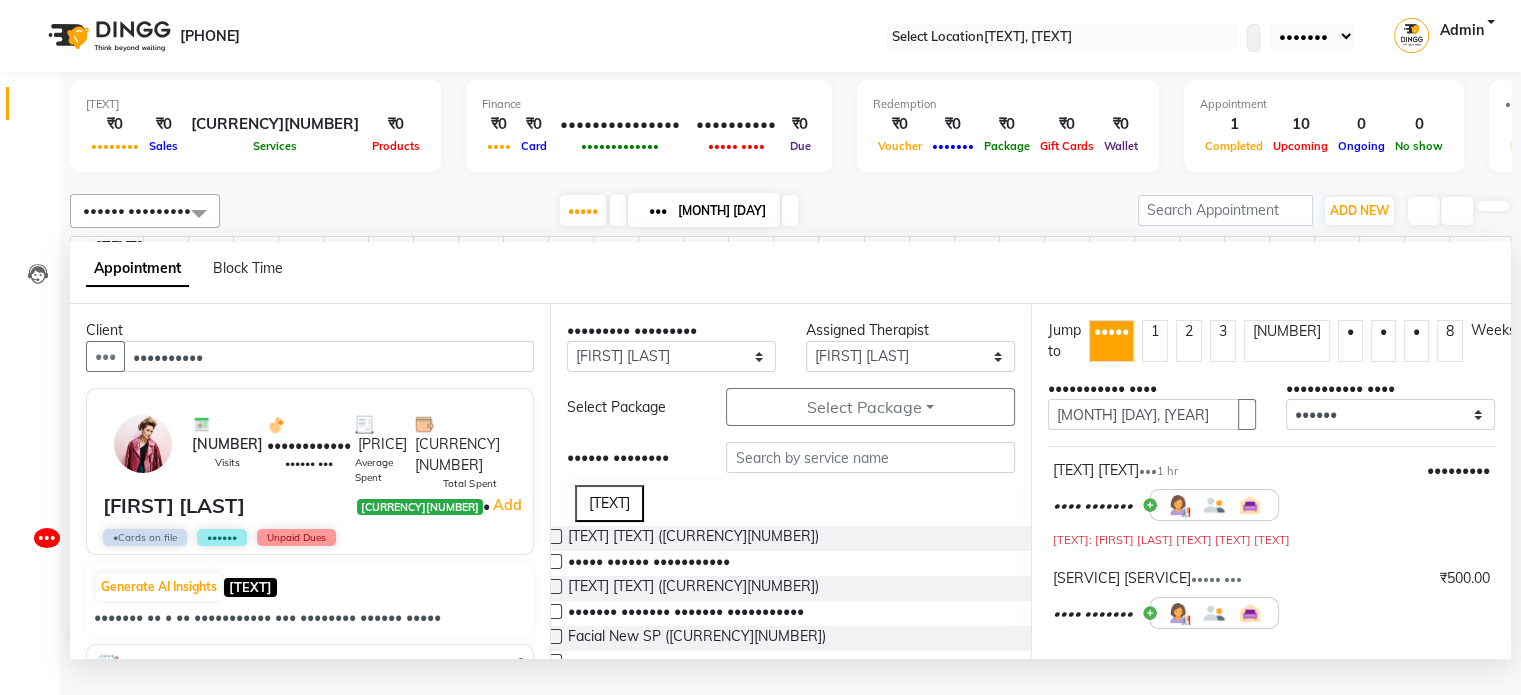 click at bounding box center (553, 588) 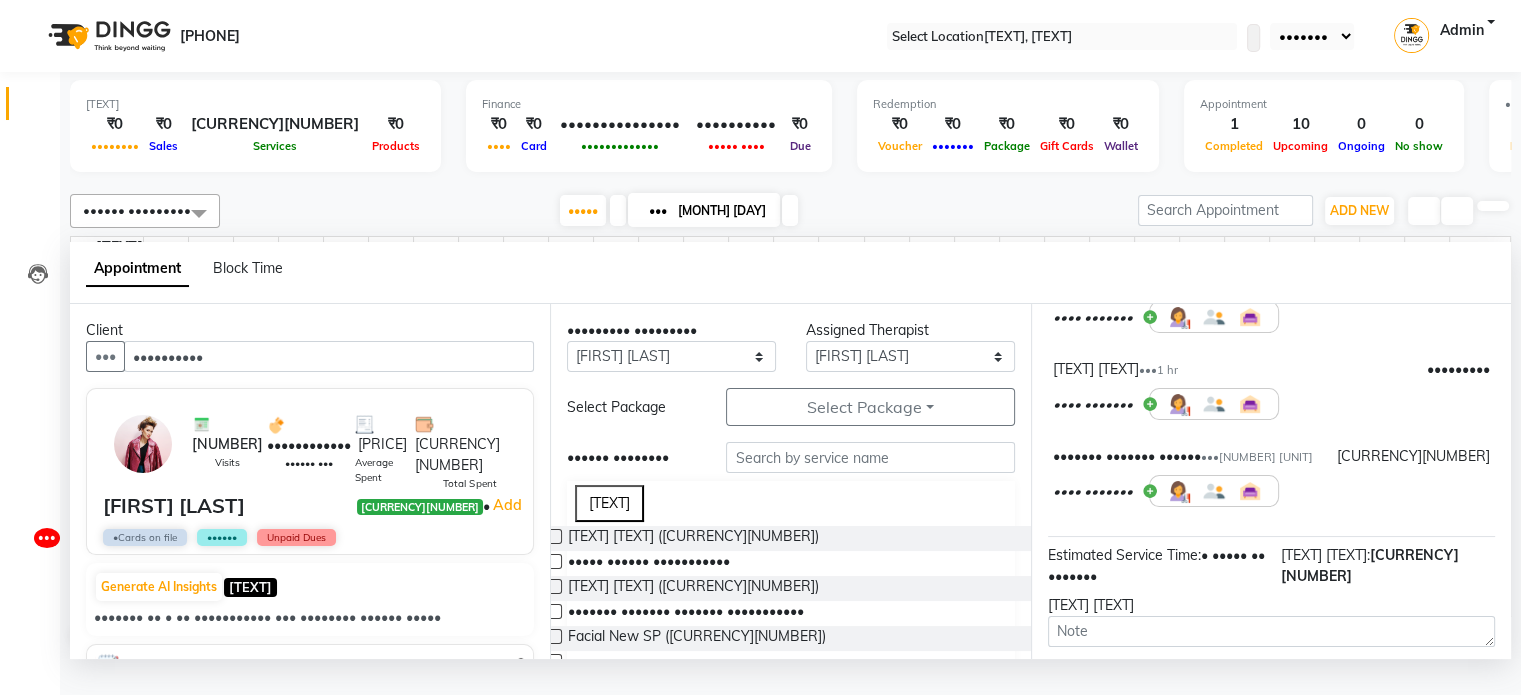 scroll, scrollTop: 384, scrollLeft: 0, axis: vertical 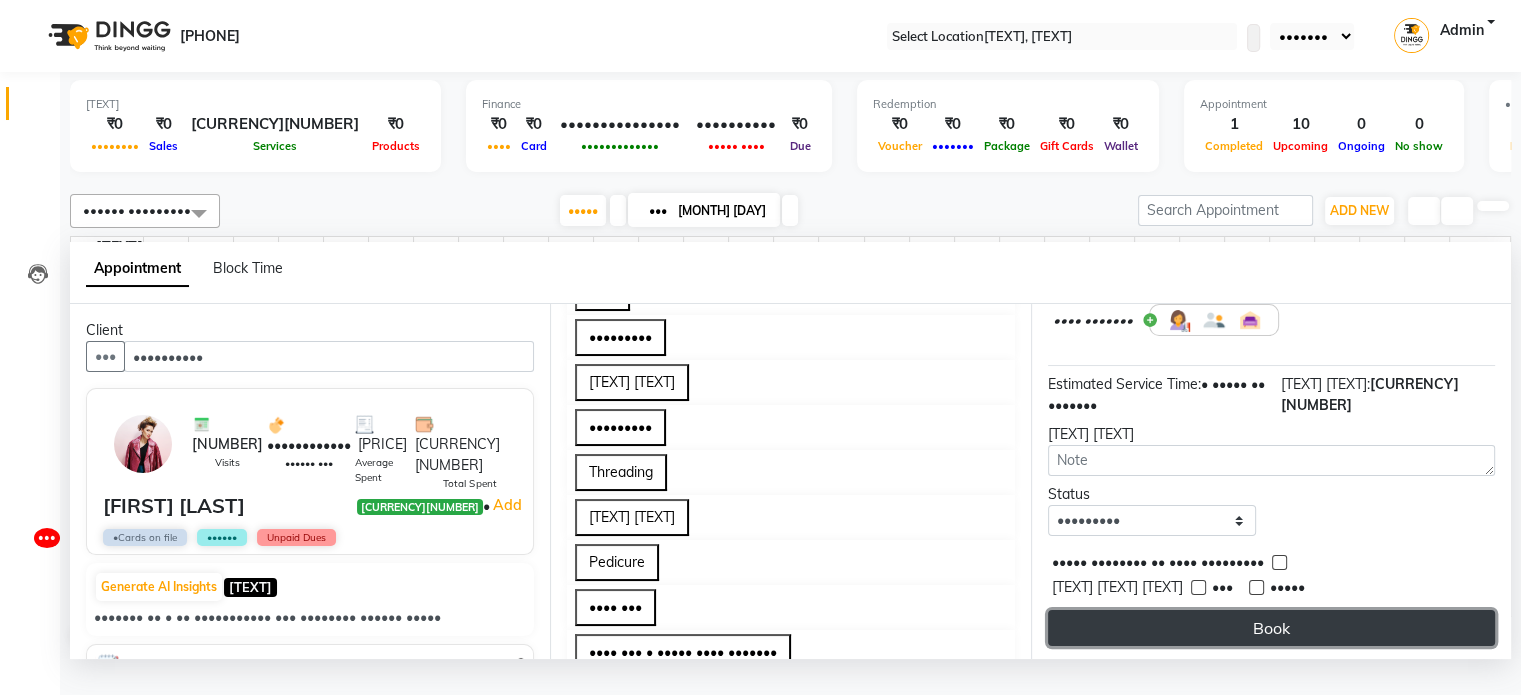 click on "Book" at bounding box center [1271, 628] 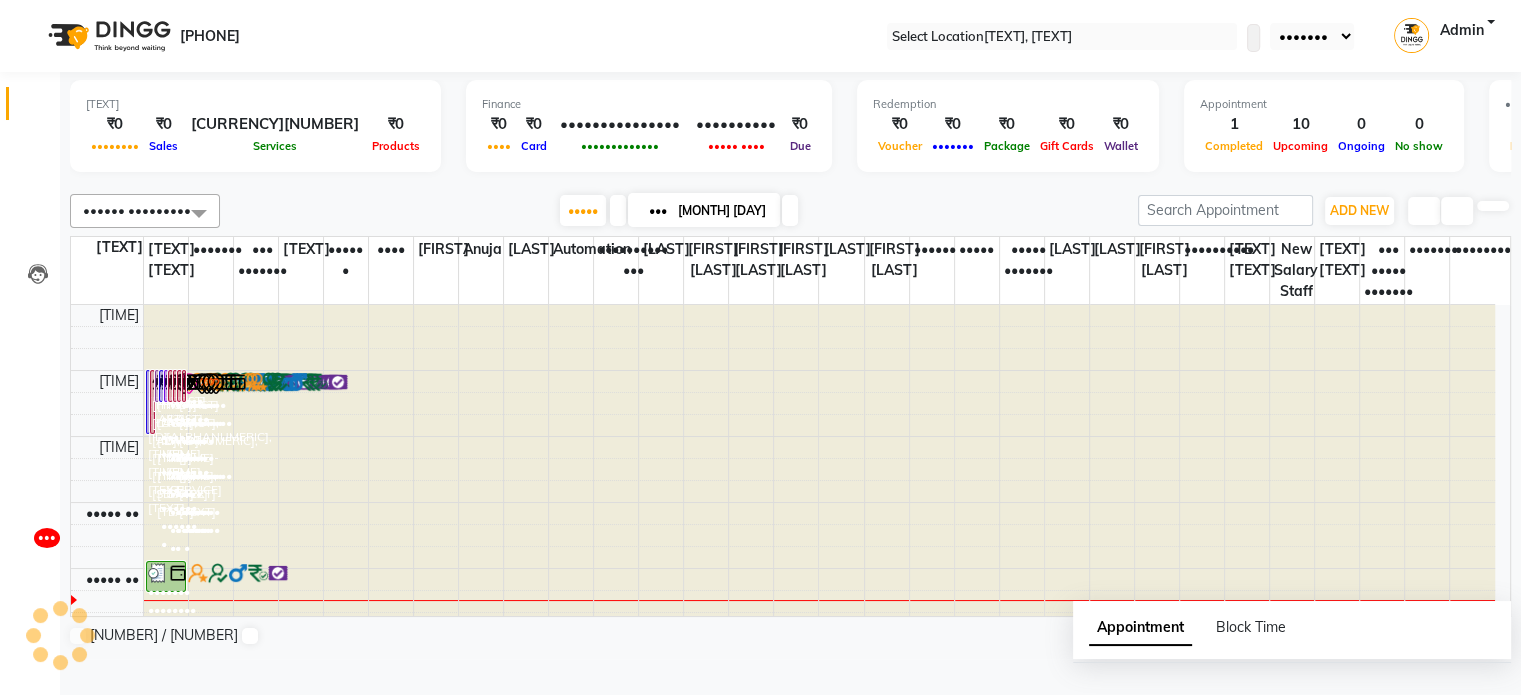 scroll, scrollTop: 0, scrollLeft: 0, axis: both 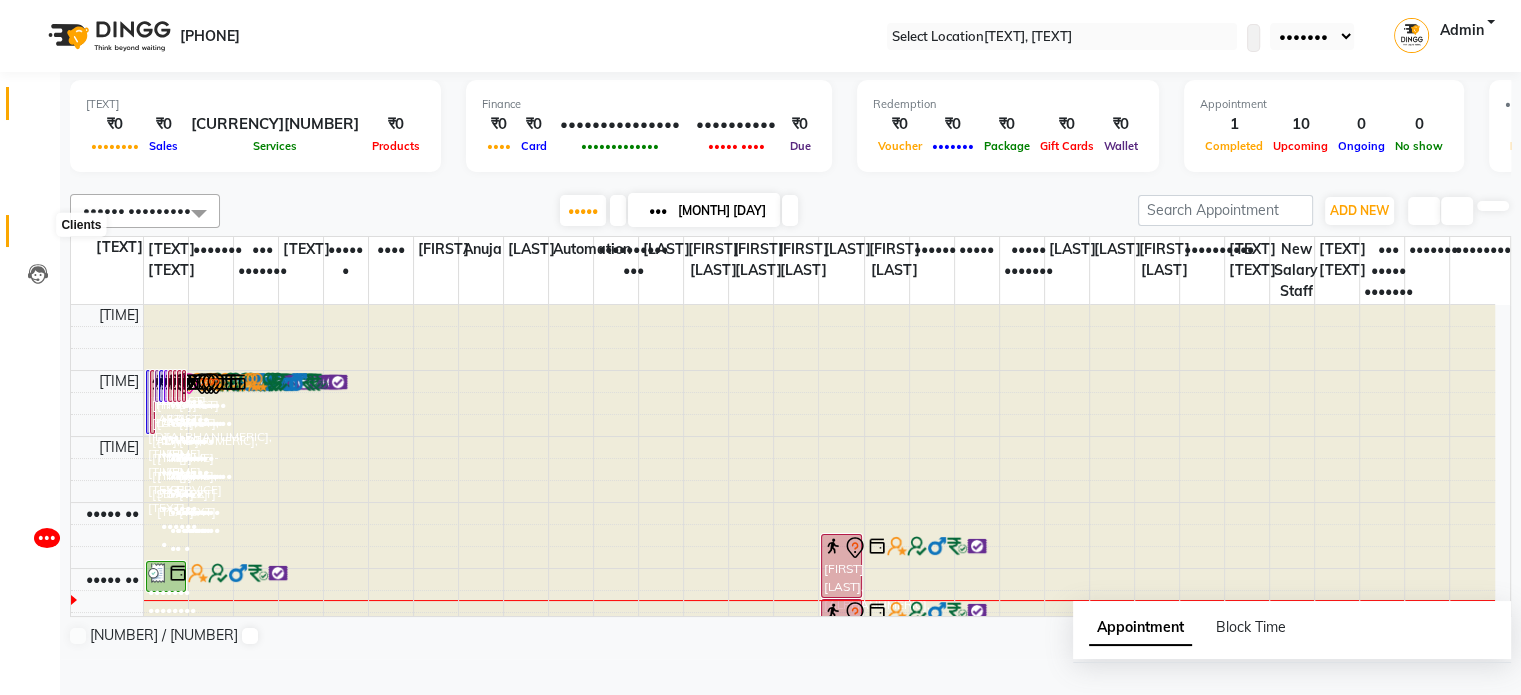 click at bounding box center [38, 236] 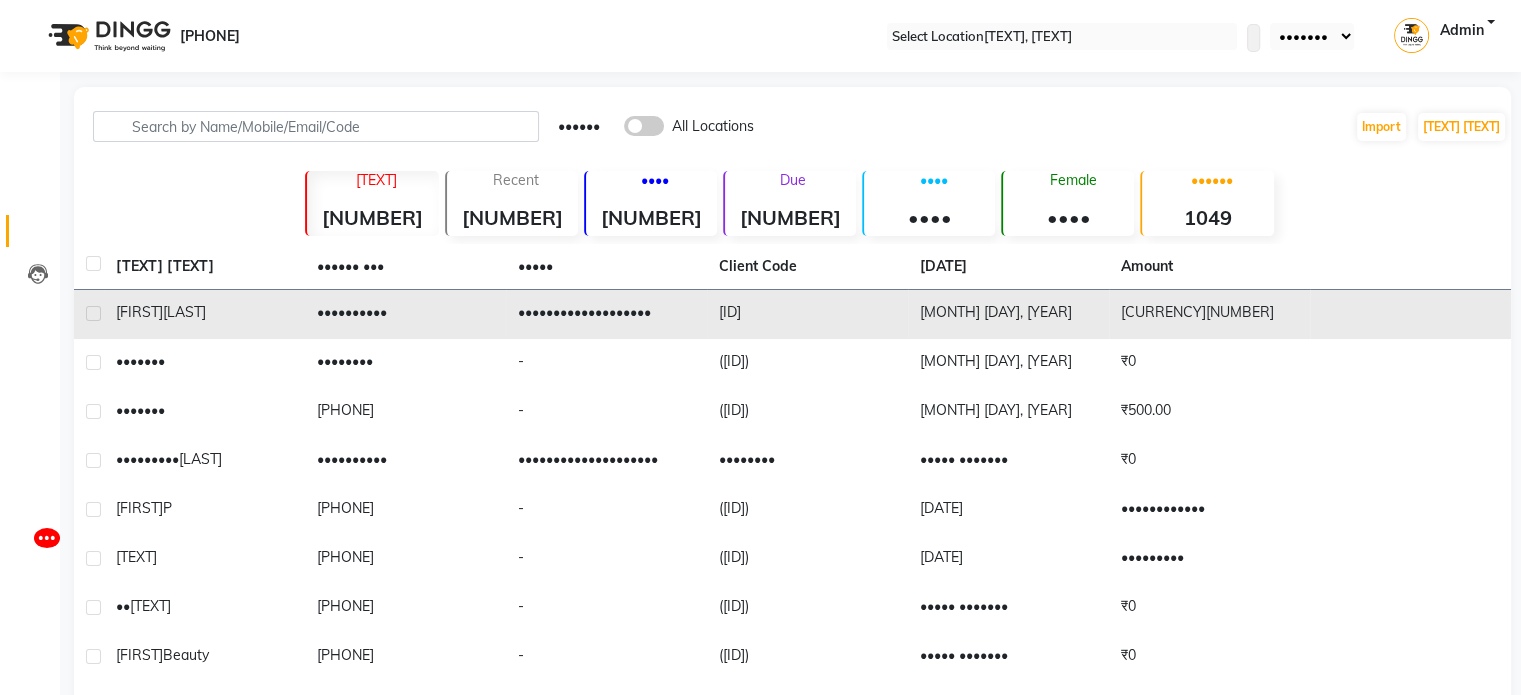 click on "•••••••  •••••••" at bounding box center (204, 314) 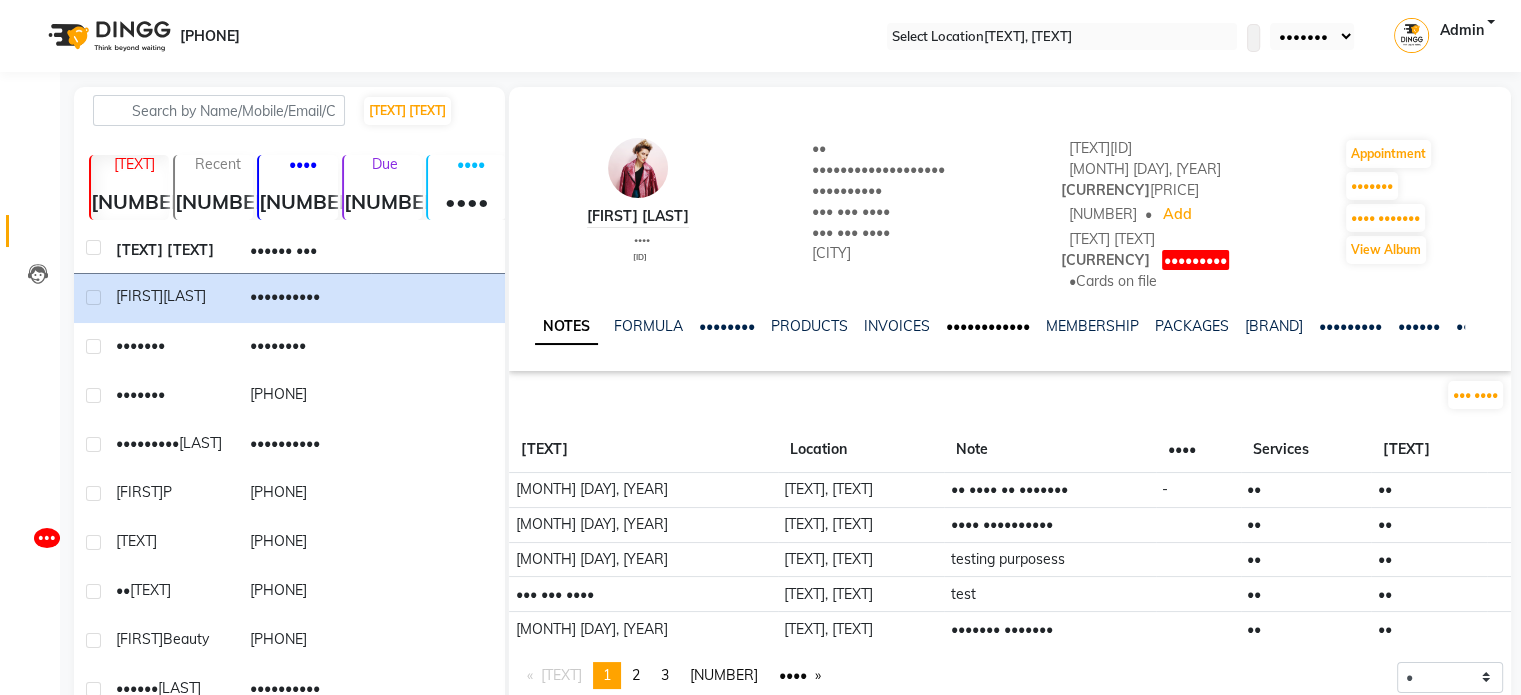click on "••••••••••••" at bounding box center [988, 326] 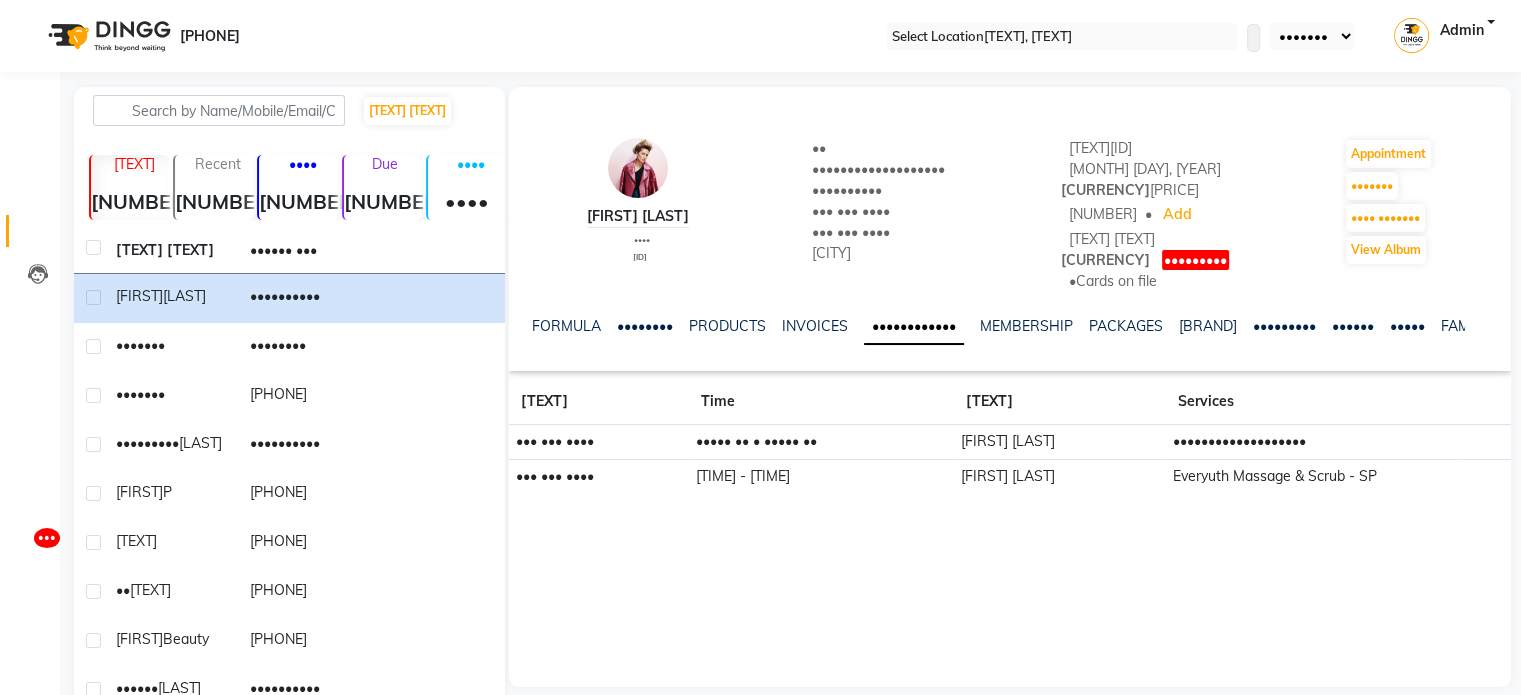 click on "[FIRST] [LAST], [ID], [TIME] - [TIME], [TEXT] [TEXT]
[MONTH] [DAY], [YEAR]  [TIME] - [TIME]  [FIRST] [LAST]  [TEXT] [TEXT] - SP" at bounding box center [1010, 387] 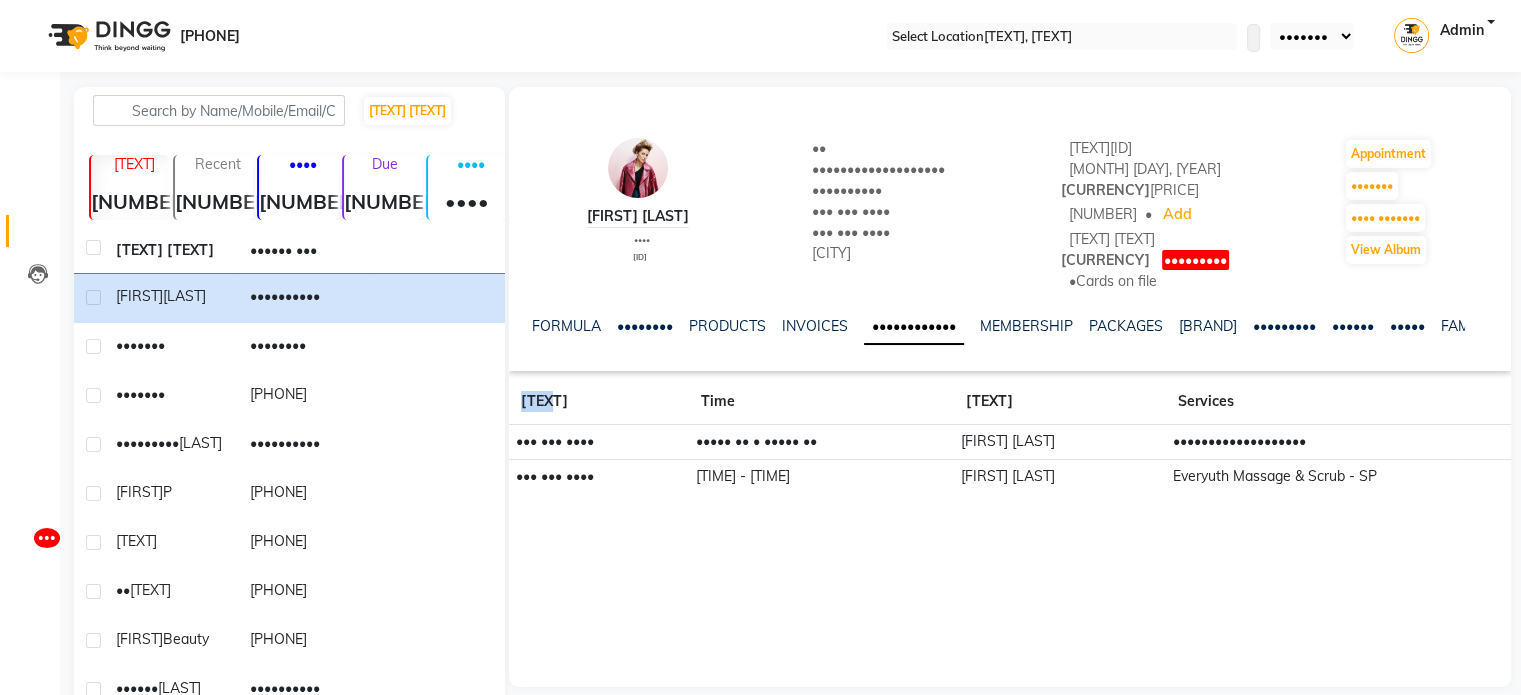 click on "[FIRST] [LAST], [ID], [TIME] - [TIME], [TEXT] [TEXT]
[MONTH] [DAY], [YEAR]  [TIME] - [TIME]  [FIRST] [LAST]  [TEXT] [TEXT] - SP" at bounding box center (1010, 387) 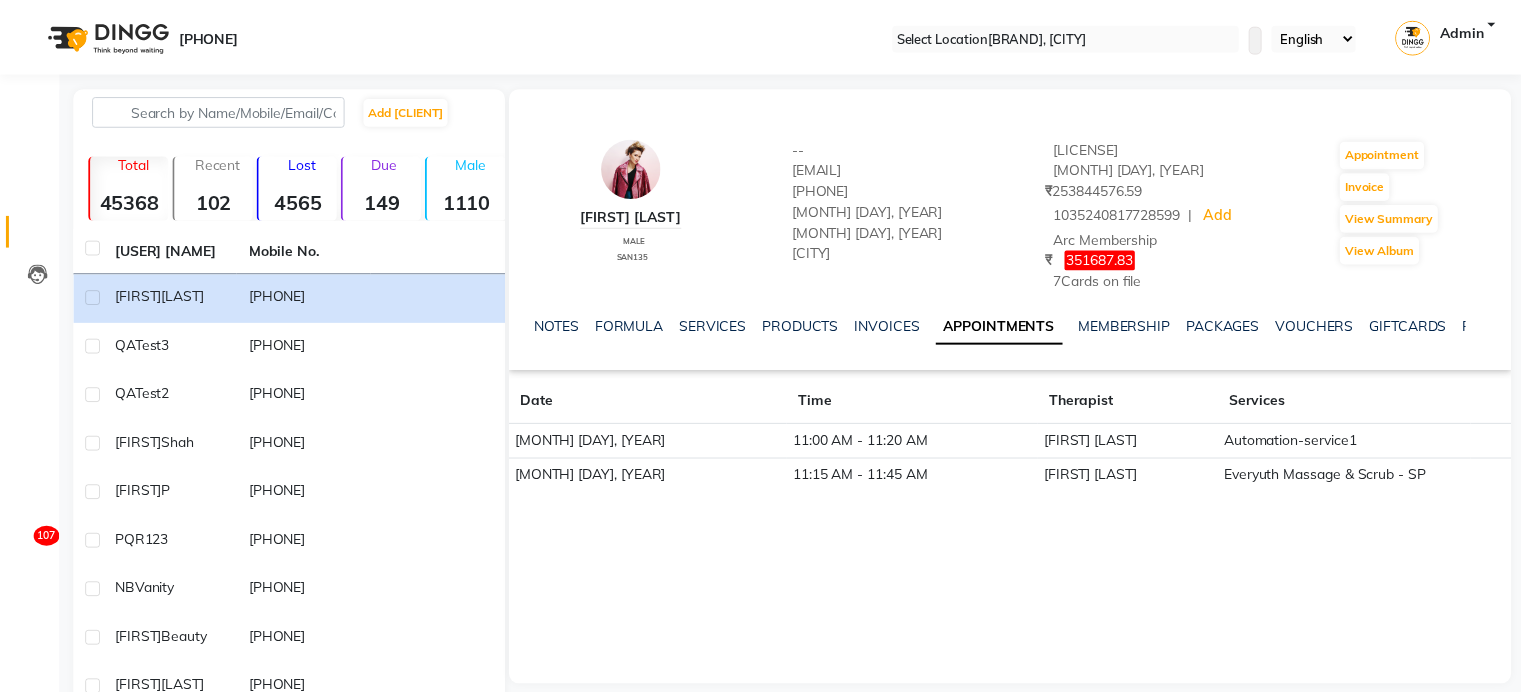 scroll, scrollTop: 0, scrollLeft: 0, axis: both 